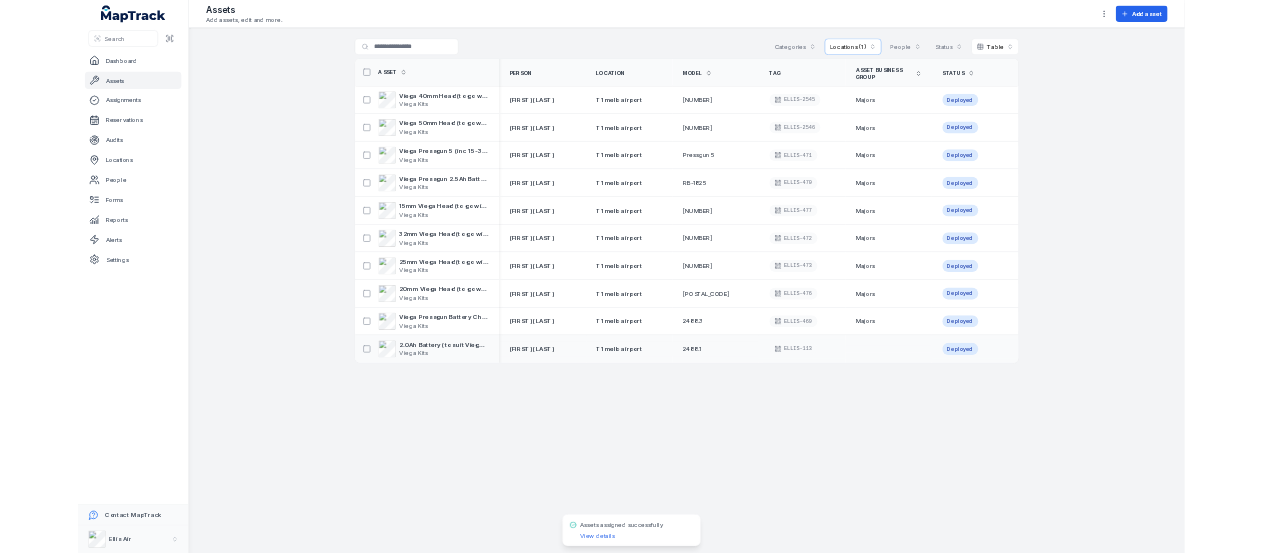 scroll, scrollTop: 0, scrollLeft: 0, axis: both 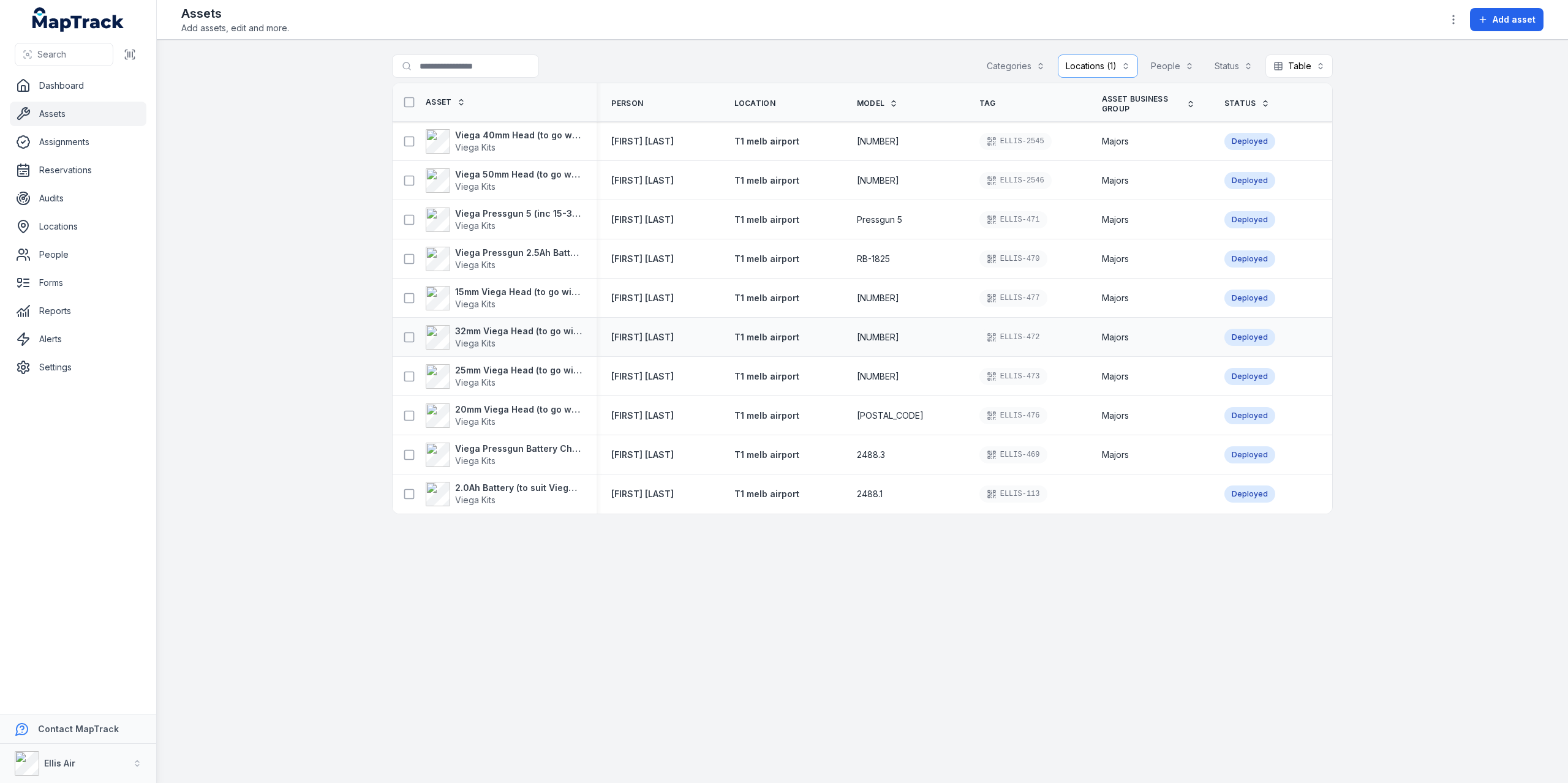 click on "[NUMBER]" at bounding box center (903, 337) 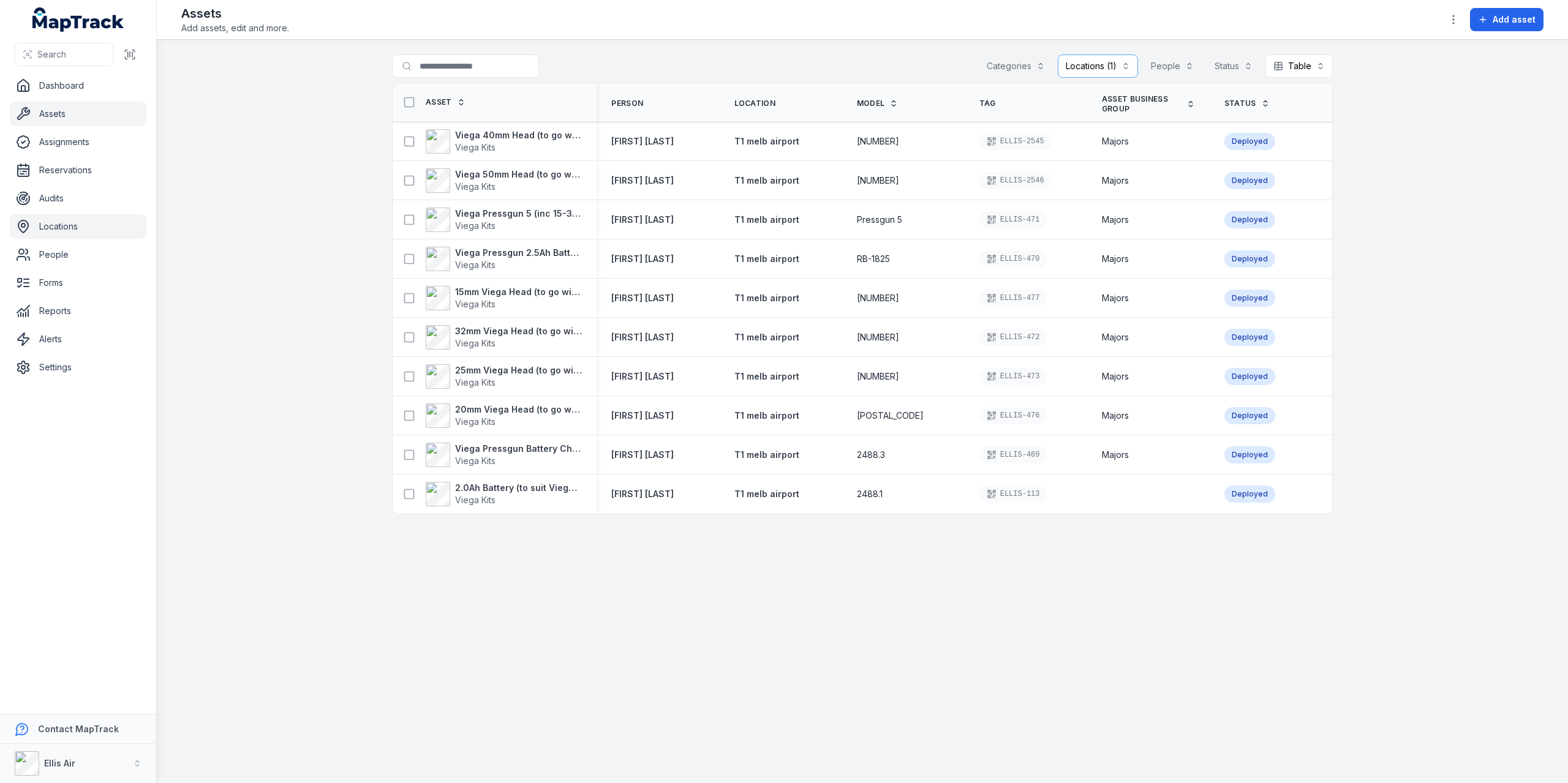 click on "Locations" at bounding box center [78, 227] 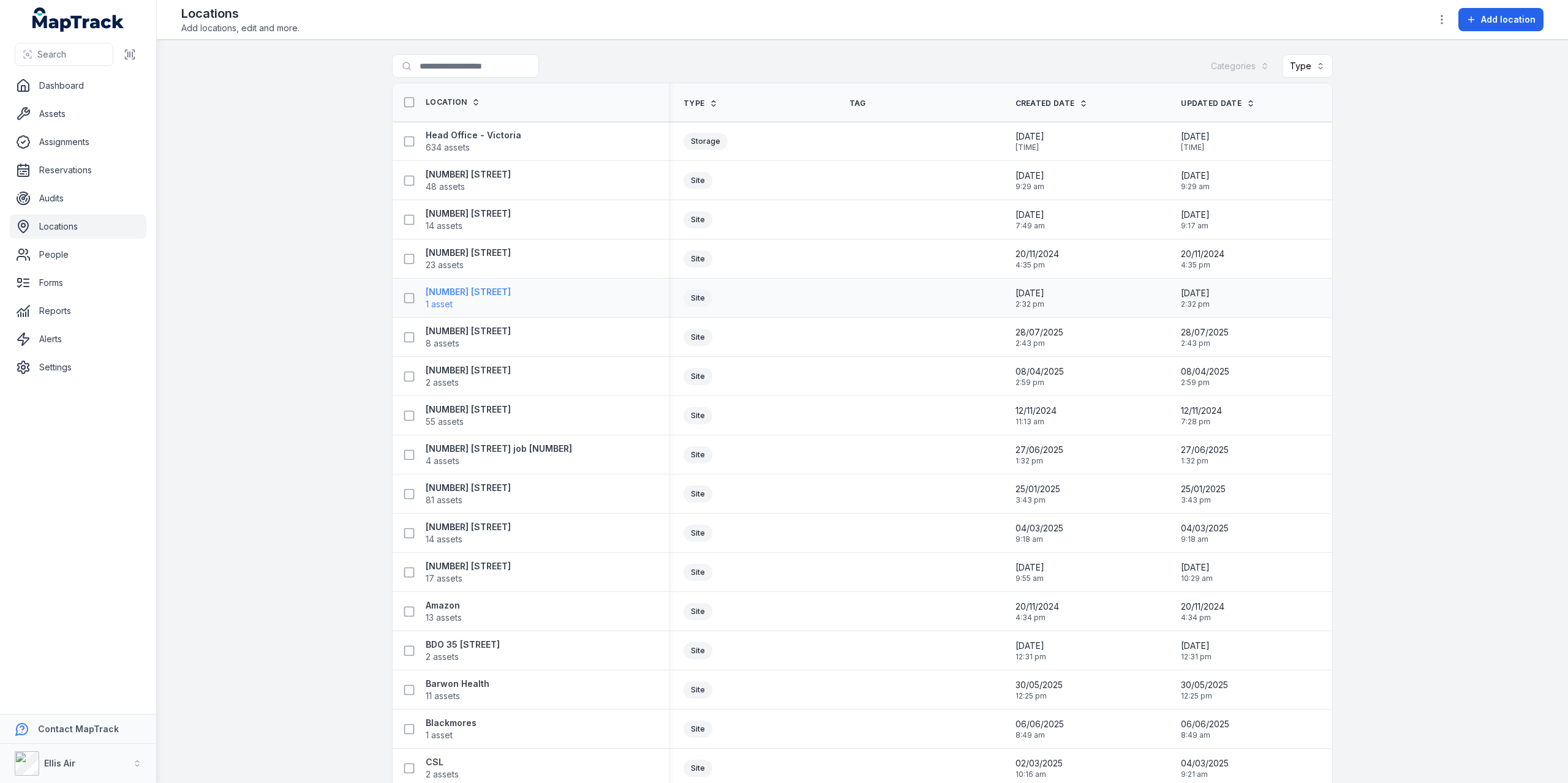 click on "[NUMBER] [STREET]" at bounding box center [468, 292] 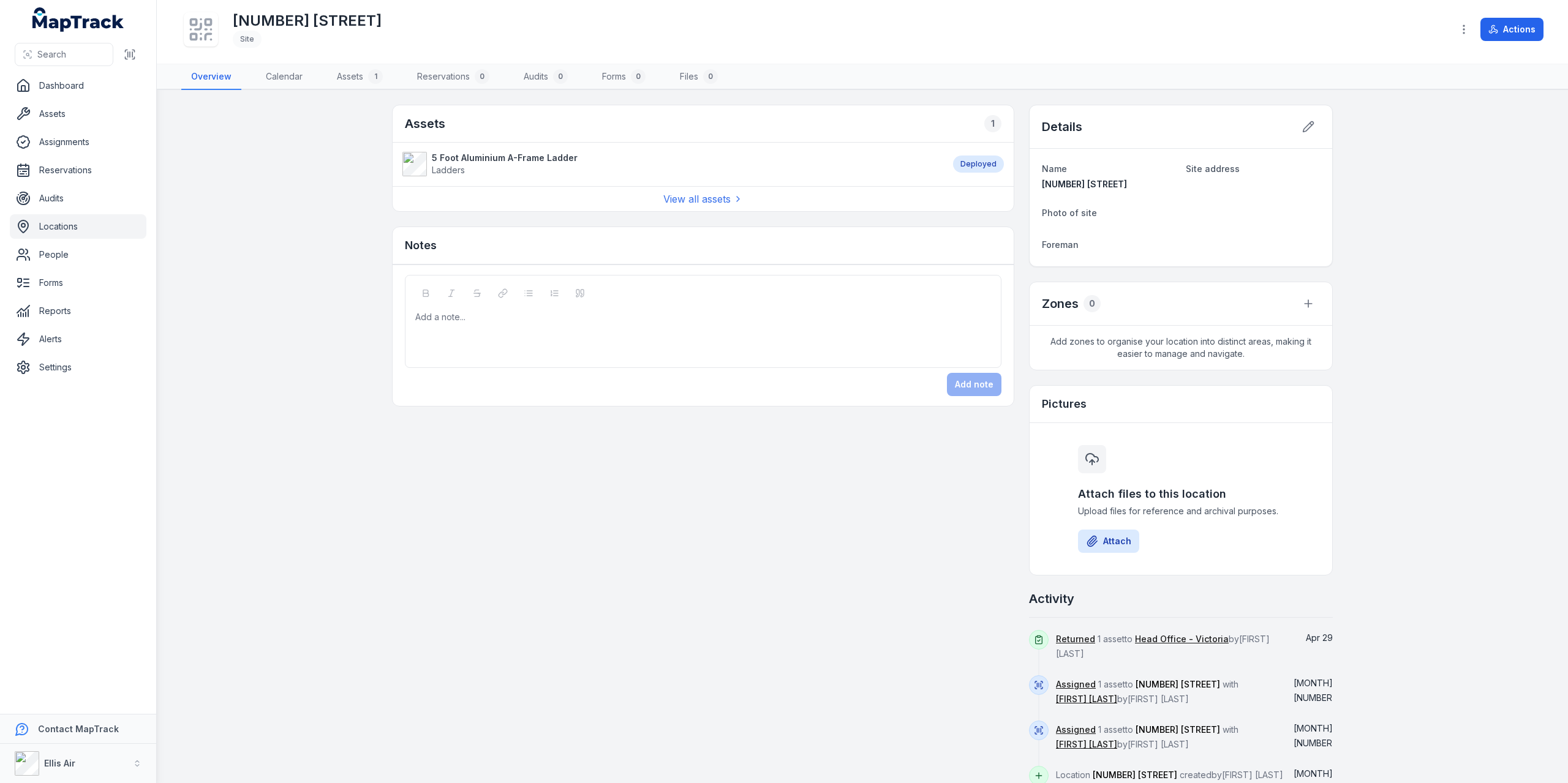 click on "Add a note..." at bounding box center (703, 321) 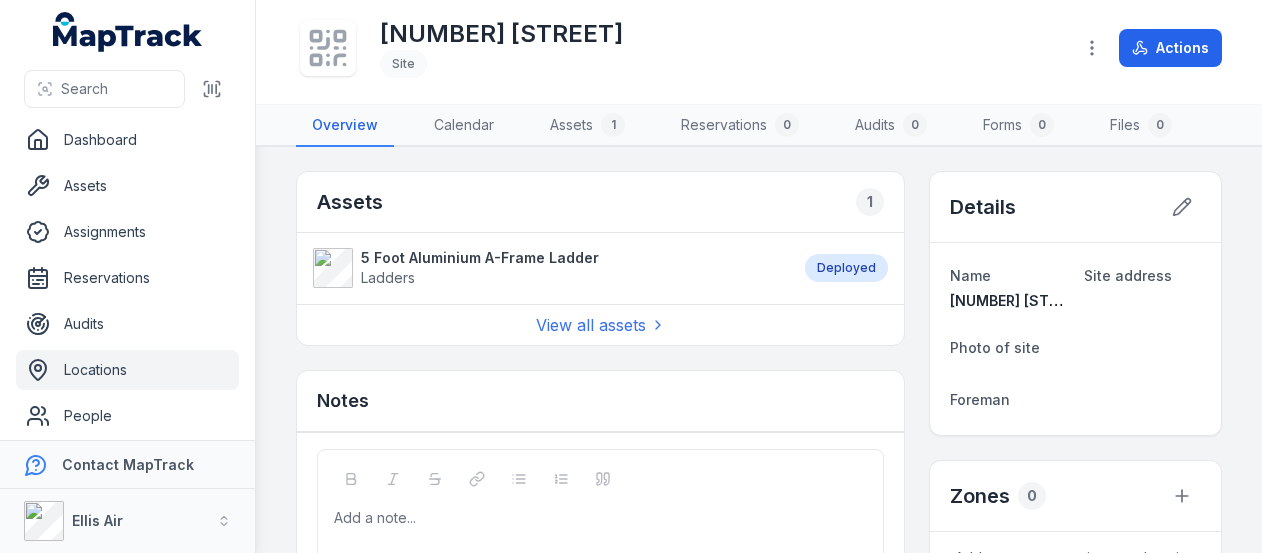 click on "140 Bourke st Site" at bounding box center (676, 48) 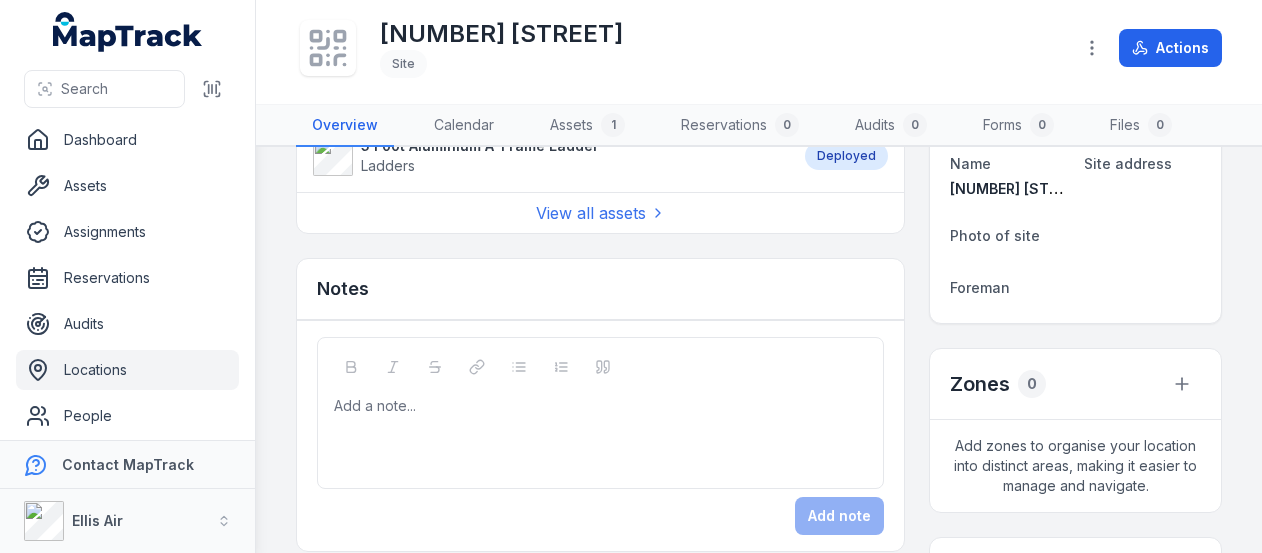 scroll, scrollTop: 0, scrollLeft: 0, axis: both 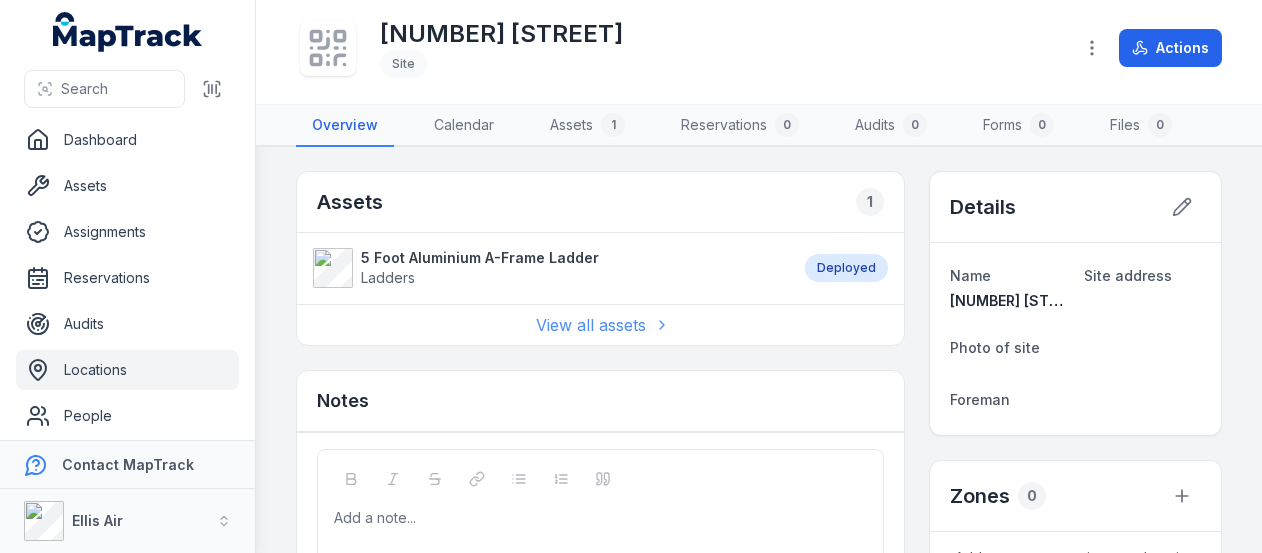 click on "View all assets" at bounding box center (601, 325) 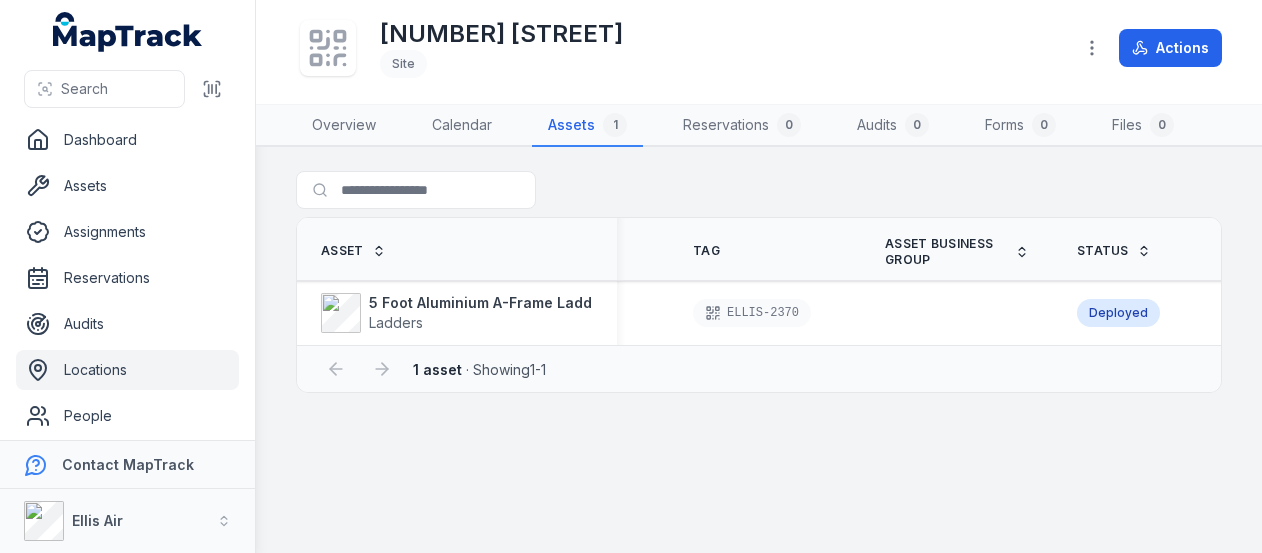 scroll, scrollTop: 0, scrollLeft: 547, axis: horizontal 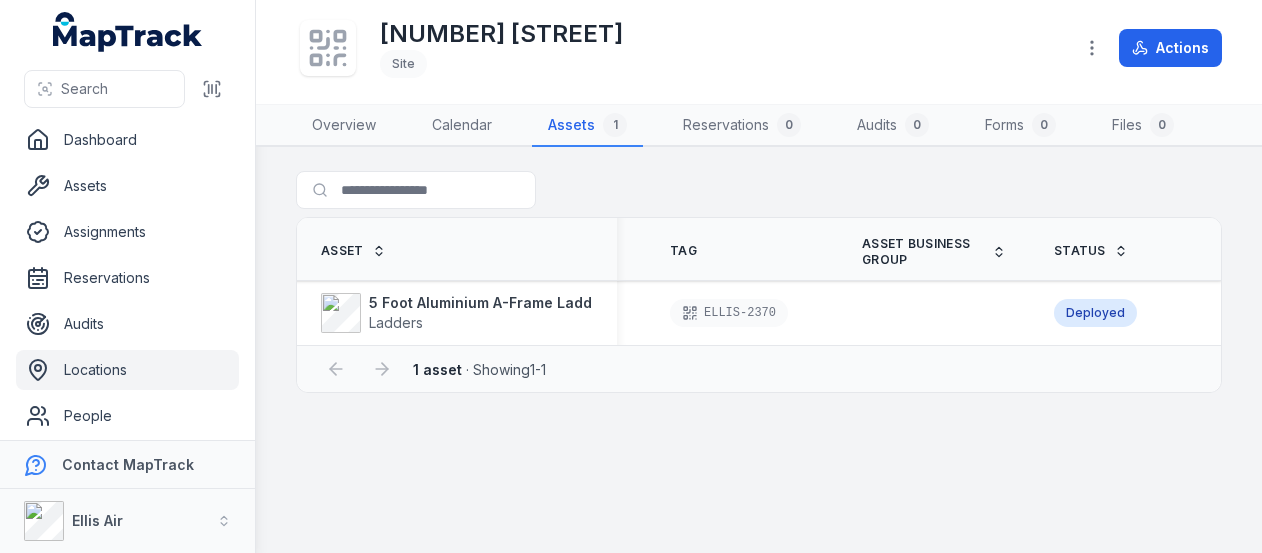 click on "Status" at bounding box center (1126, 249) 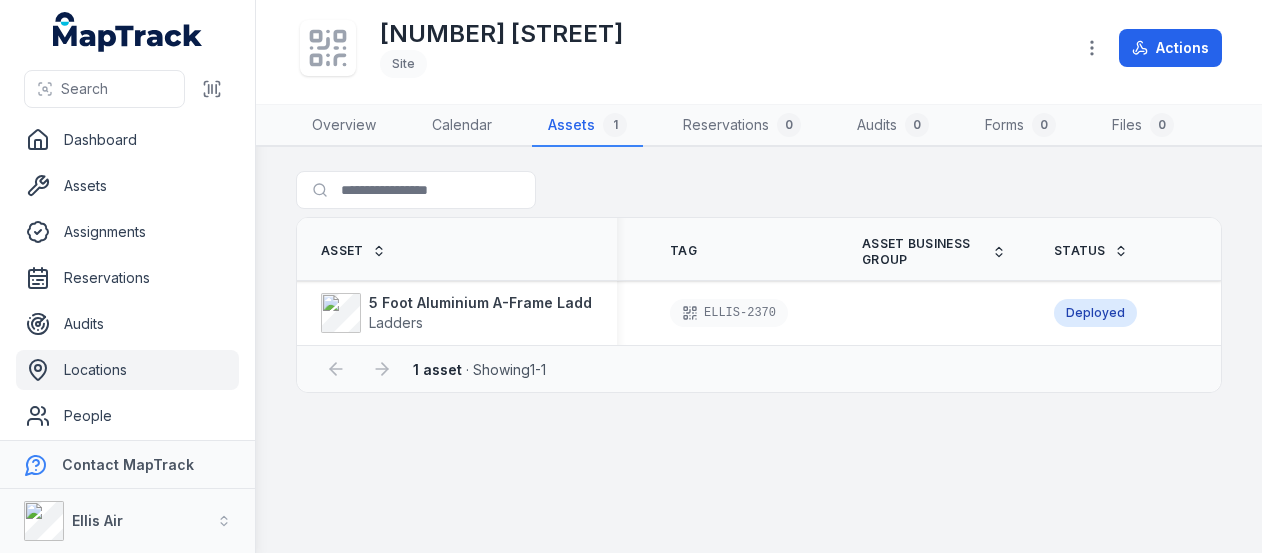 click on "Status" at bounding box center (1126, 249) 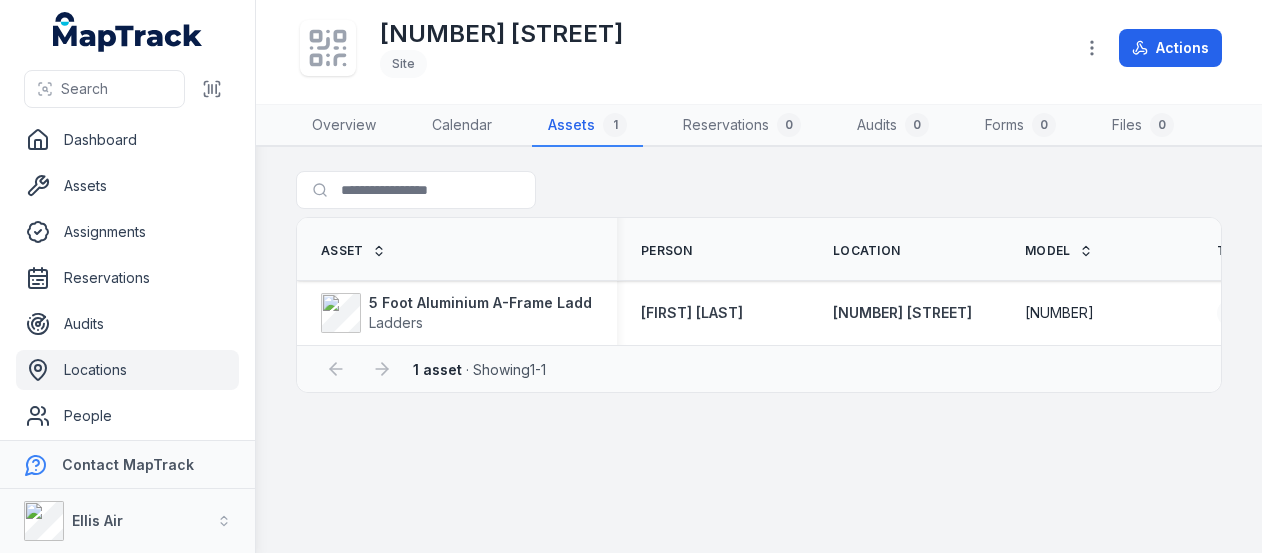scroll, scrollTop: 0, scrollLeft: 0, axis: both 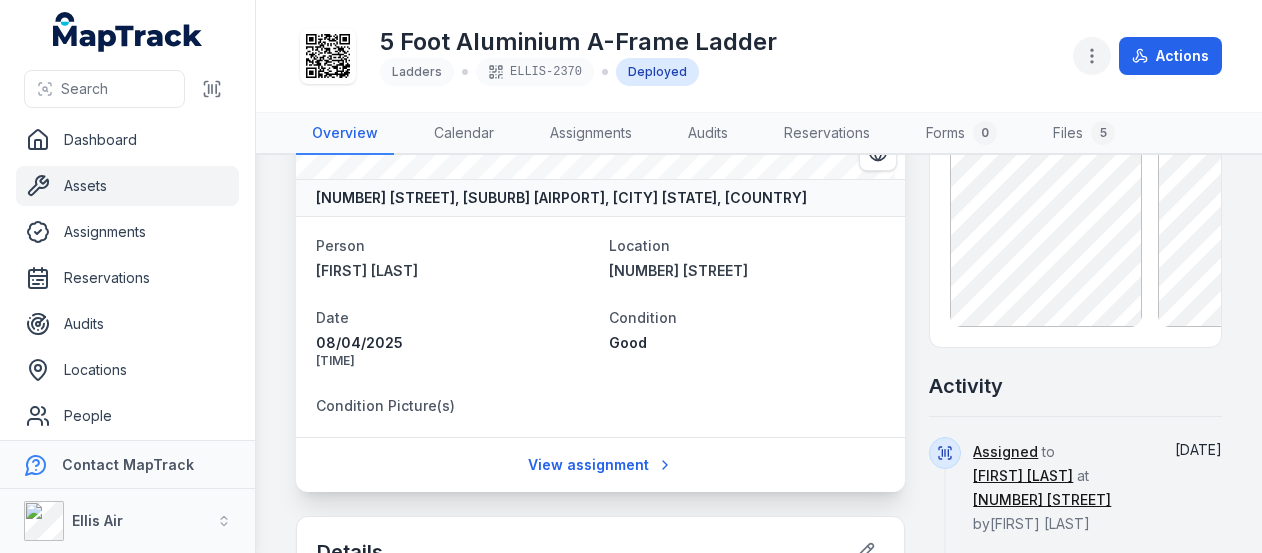click 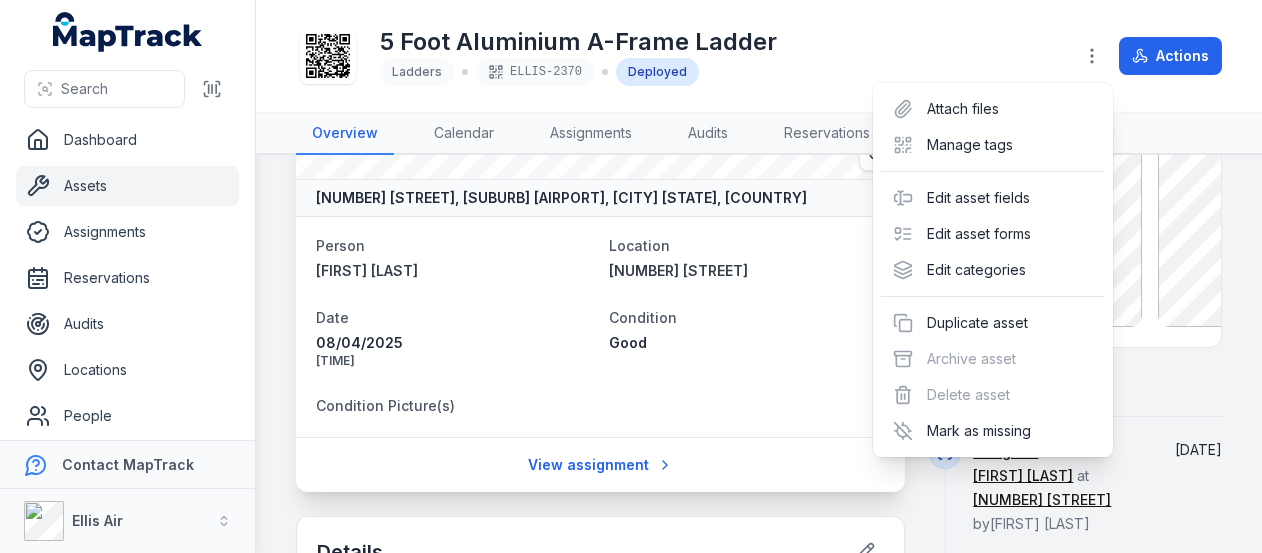 click on "Actions Overview Calendar Assignments Audits Reservations Forms 0 Files 5 [NUMBER] [STREET], [SUBURB] [AIRPORT], [CITY] [STATE], [COUNTRY] Person [FIRST] [LAST] Location [NUMBER] [STREET] Date [DATE] [TIME] Condition Good Condition Picture(s) View assignment Details Category Ladders Description 5 Foot Aluminium A-Frame Ladder Make CITECO Purchase Date Next Service Date Model [NUMBER] Asset Business Group Serial Number Last Service Date Servicing Invoice & Certificate User Guide & Manuals Photo of serial number Service Report Risk Management Plan Status OPERATIONAL Purchase Price Ladder Failed Inspection Check Notes Add a note... Add note Pictures Activity Assigned   to   [FIRST] [LAST]   at   [NUMBER] [STREET]  by  [FIRST] [LAST] [MONTH] [DAY] File  image  uploaded  by  [FIRST] [LAST] [MONTH] [DAY] Tag  ELLIS-2370  assigned to   5 Foot Aluminium A-Frame Ladder  by  [FIRST] [LAST] [MONTH] [DAY] Asset   5 Foot Aluminium A-Frame Ladder   created  by  [FIRST] [LAST] [MONTH] [DAY]" at bounding box center (759, 276) 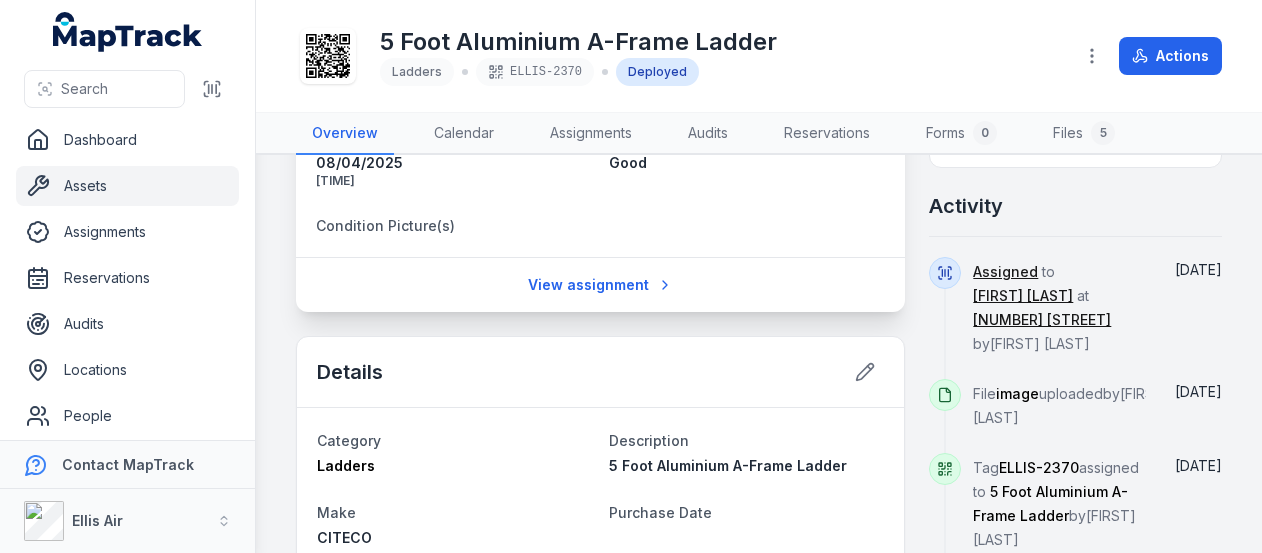 scroll, scrollTop: 300, scrollLeft: 0, axis: vertical 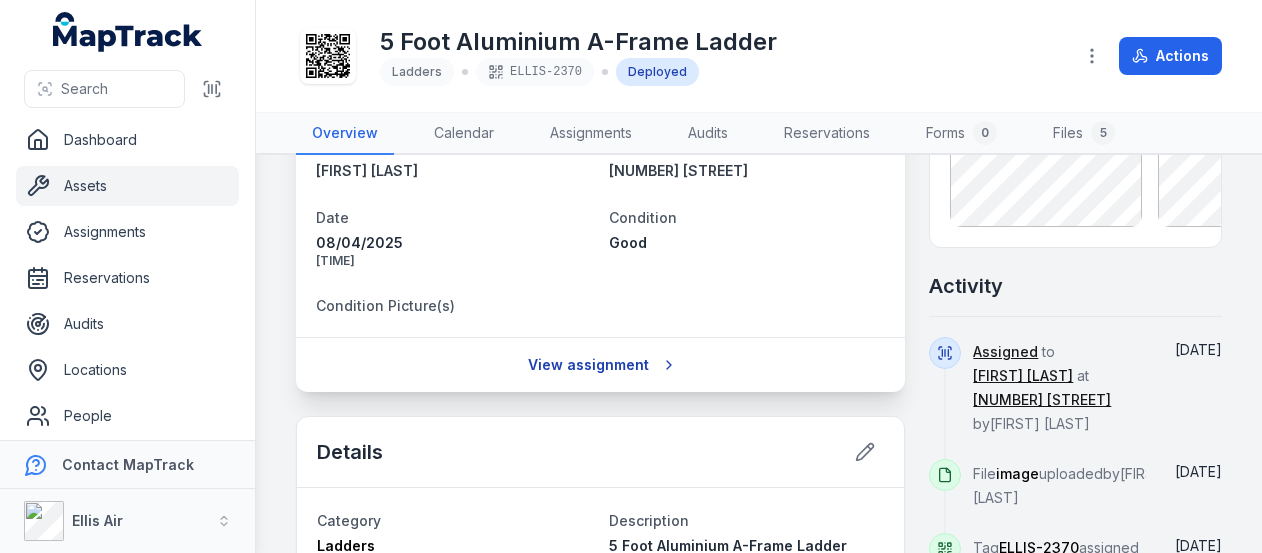 click on "View assignment" at bounding box center [600, 365] 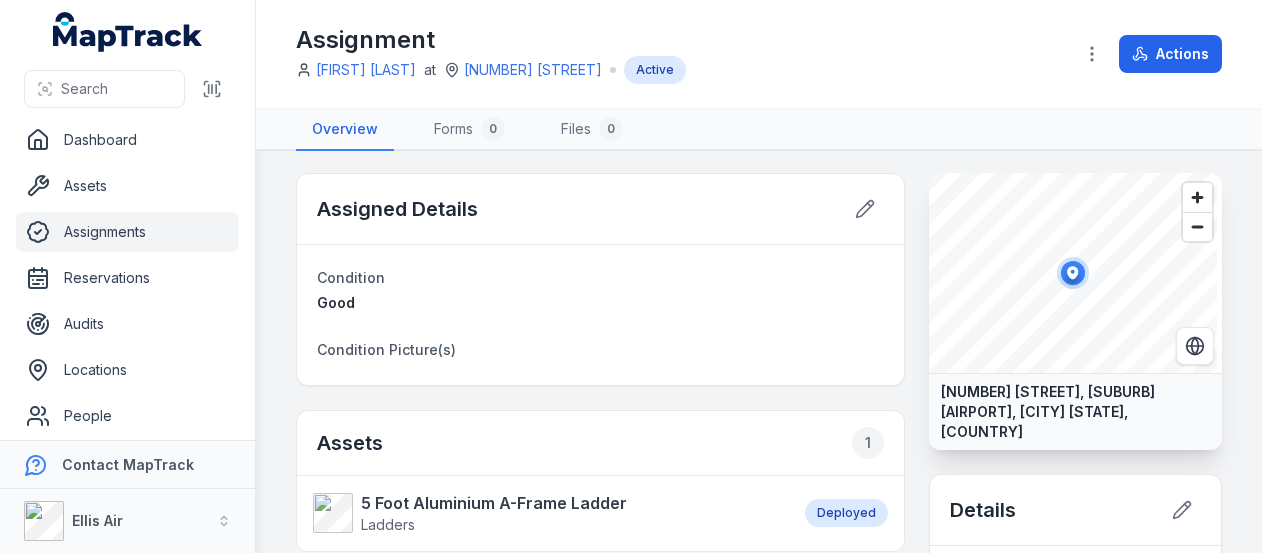 scroll, scrollTop: 0, scrollLeft: 0, axis: both 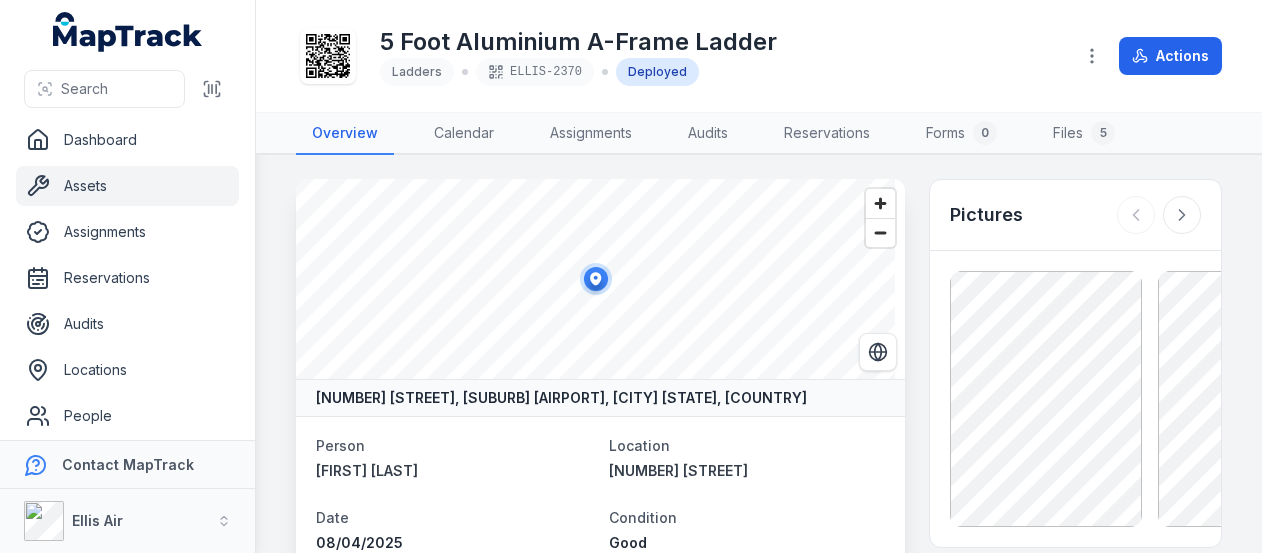drag, startPoint x: 94, startPoint y: 179, endPoint x: 118, endPoint y: 167, distance: 26.832815 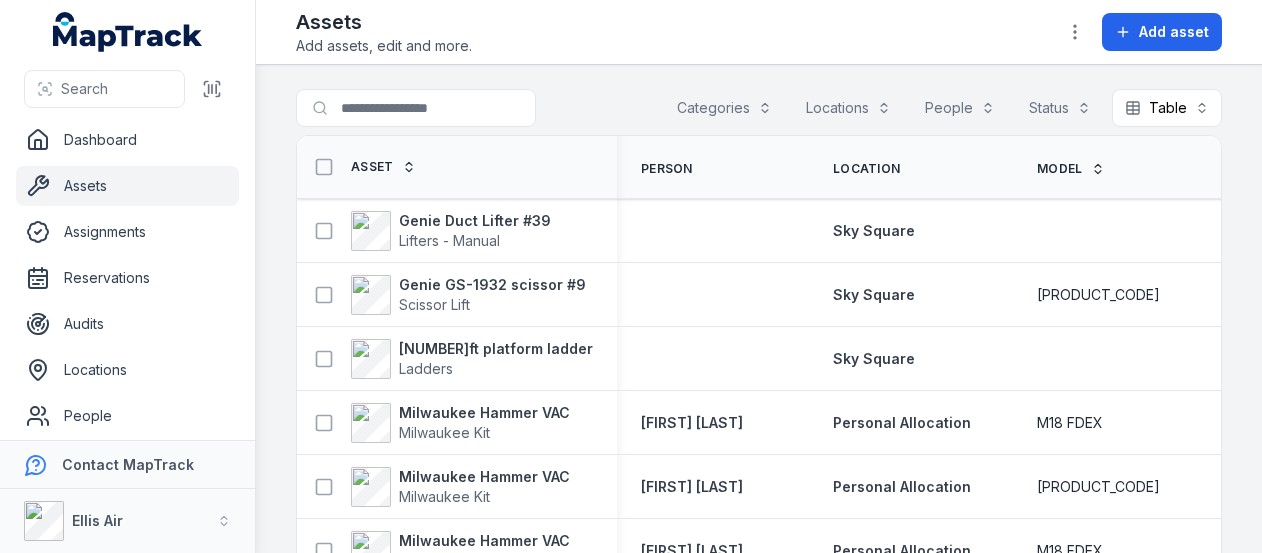 click on "Locations" at bounding box center [848, 108] 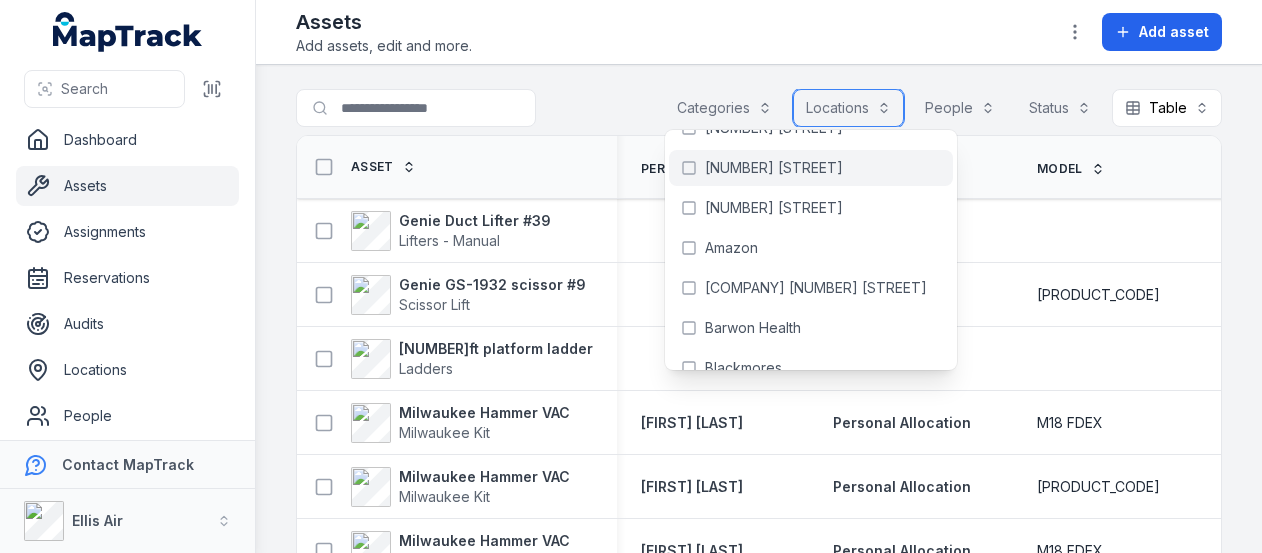 scroll, scrollTop: 500, scrollLeft: 0, axis: vertical 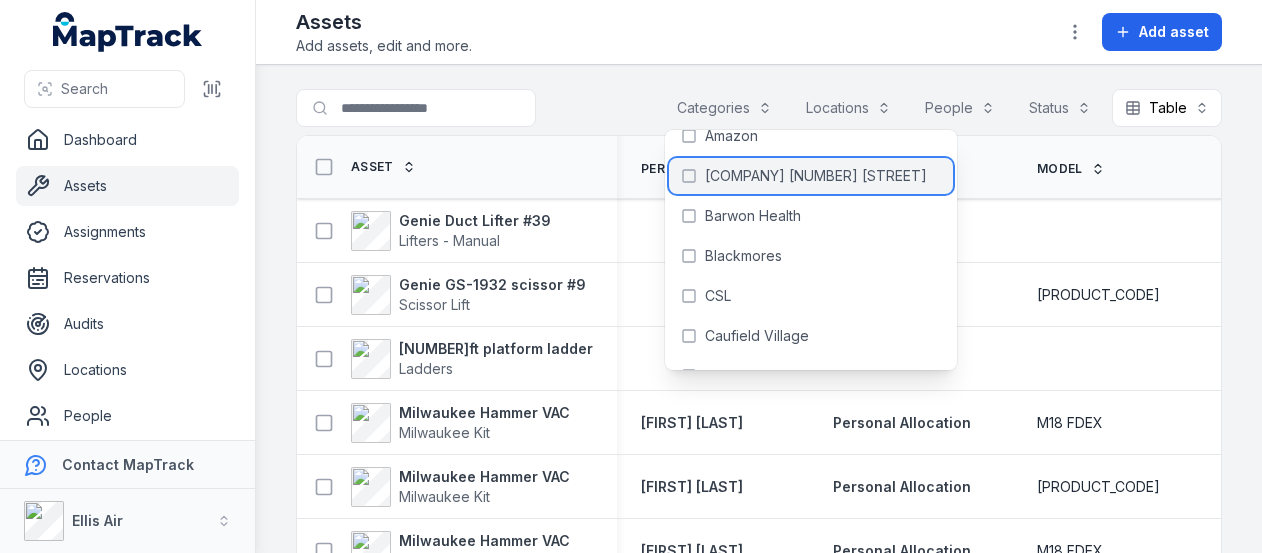 click on "[COMPANY] [NUMBER] [STREET]" at bounding box center (816, 176) 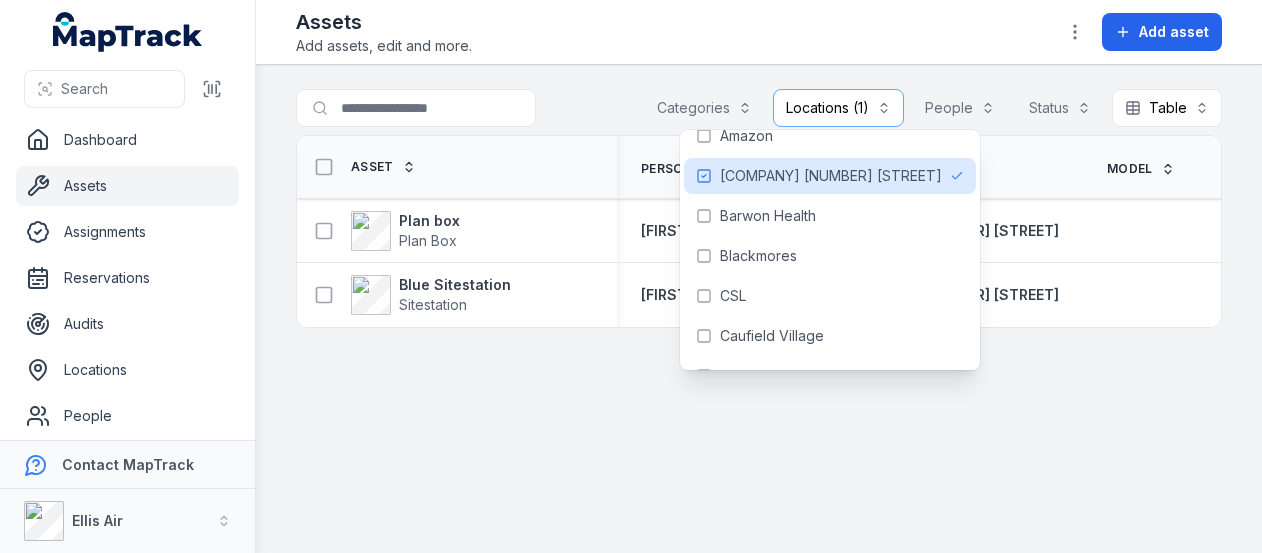 click on "**********" at bounding box center (759, 309) 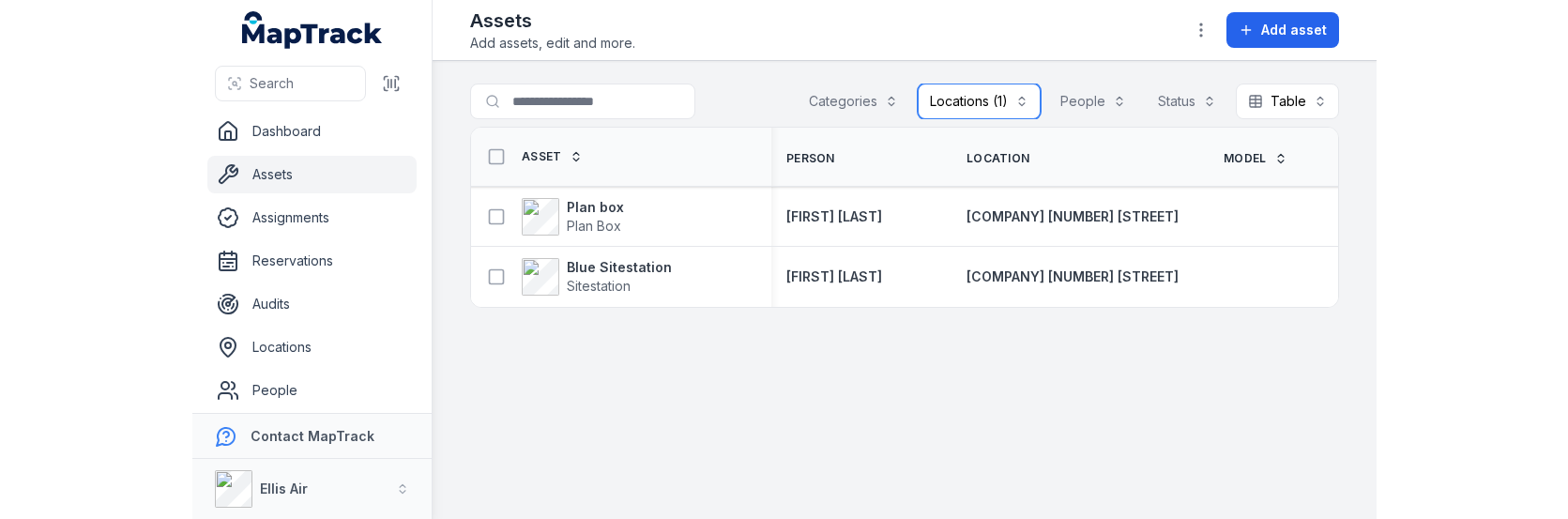 scroll, scrollTop: 0, scrollLeft: 0, axis: both 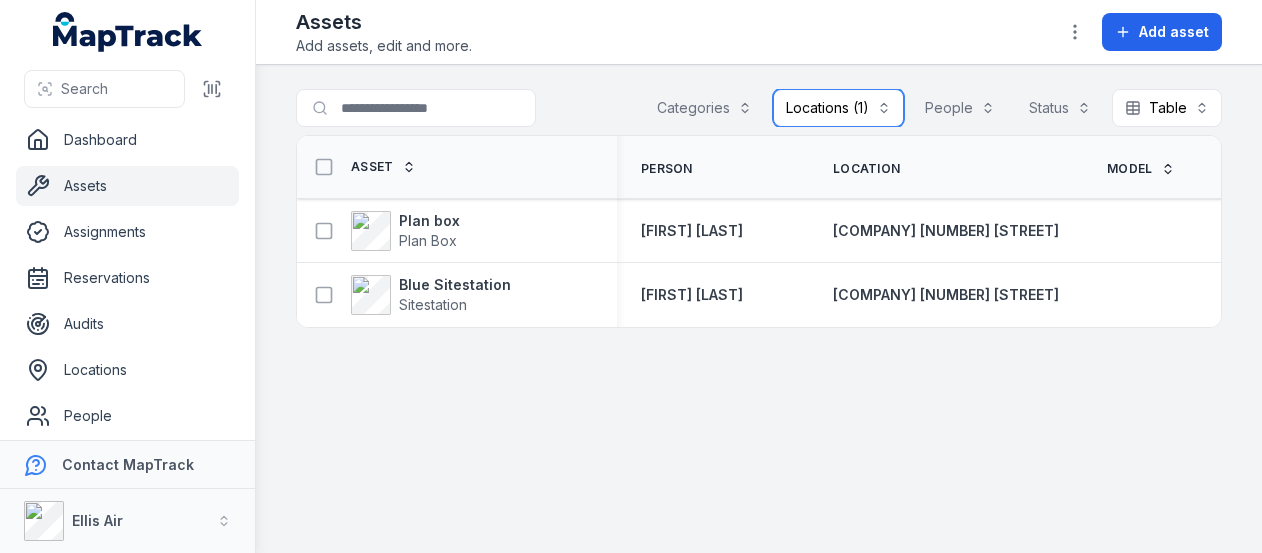 click on "Locations   (1)" at bounding box center (838, 108) 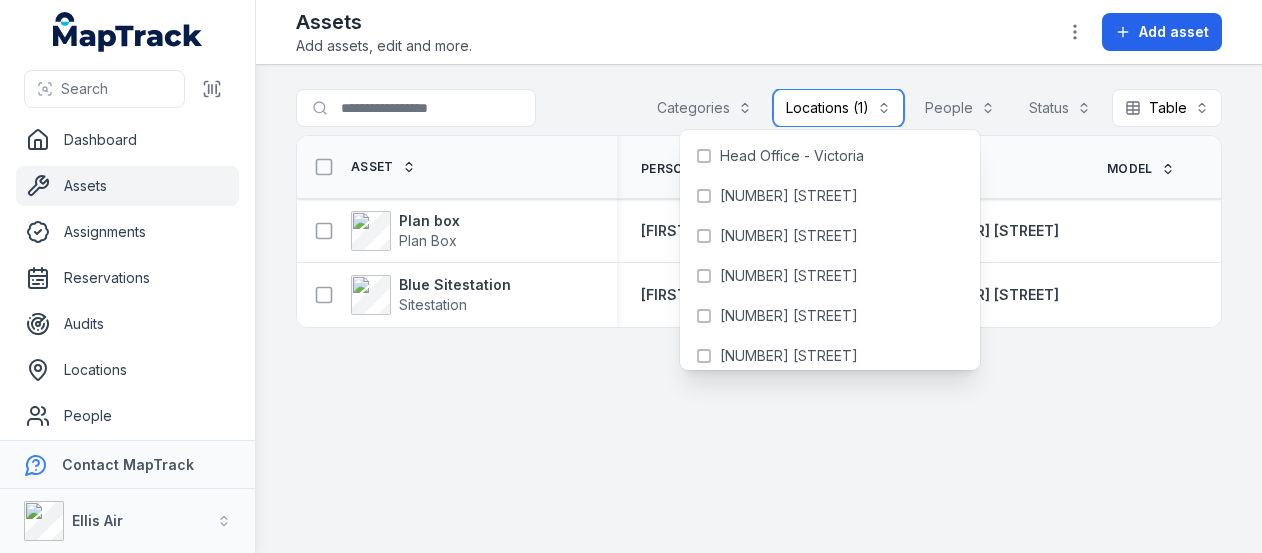 click on "Locations   (1)" at bounding box center [838, 108] 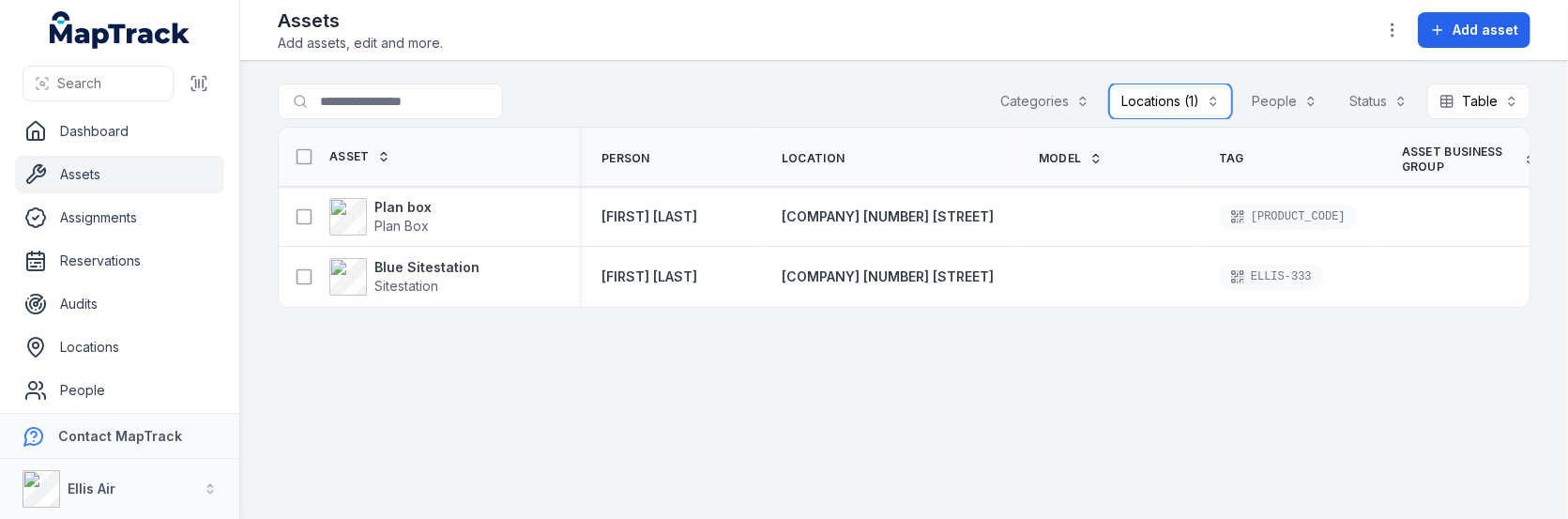 click on "Locations   (1)" at bounding box center (1170, 101) 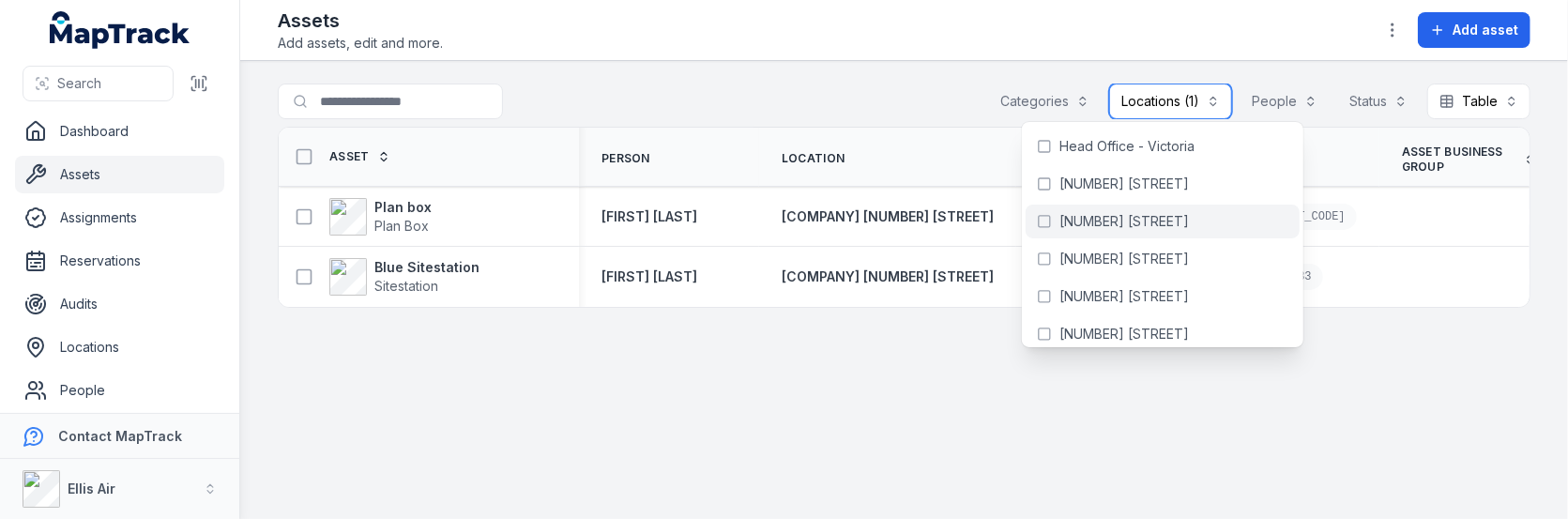 scroll, scrollTop: 188, scrollLeft: 0, axis: vertical 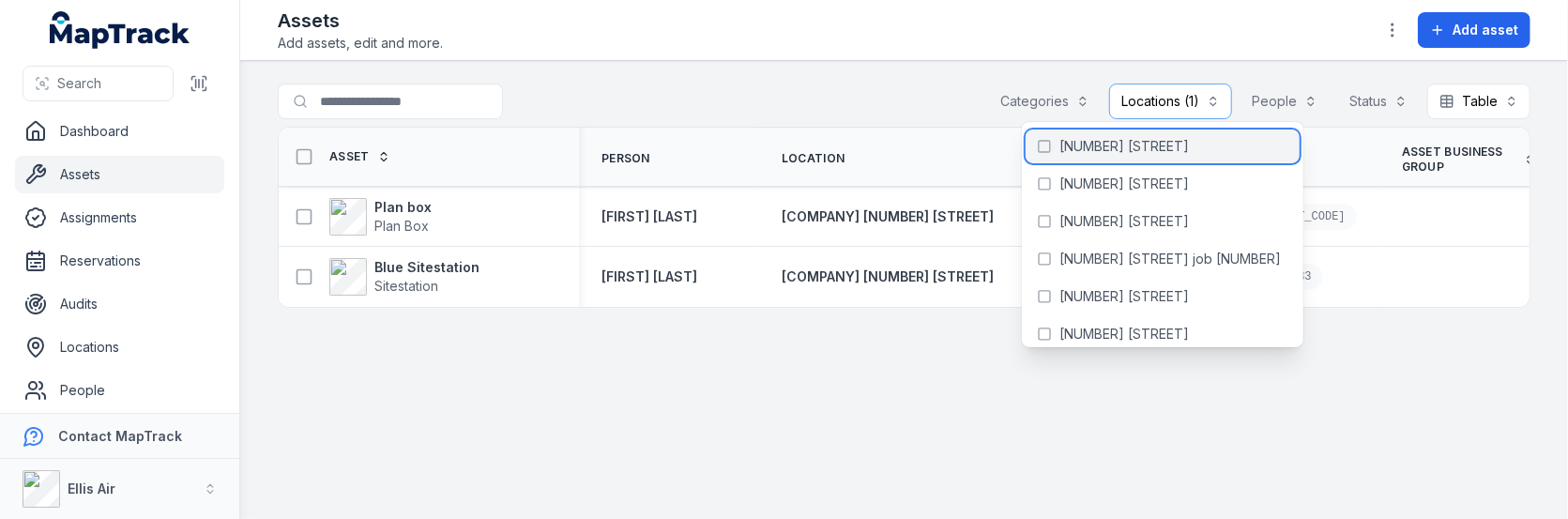 click on "[NUMBER] [STREET]" at bounding box center (1163, 146) 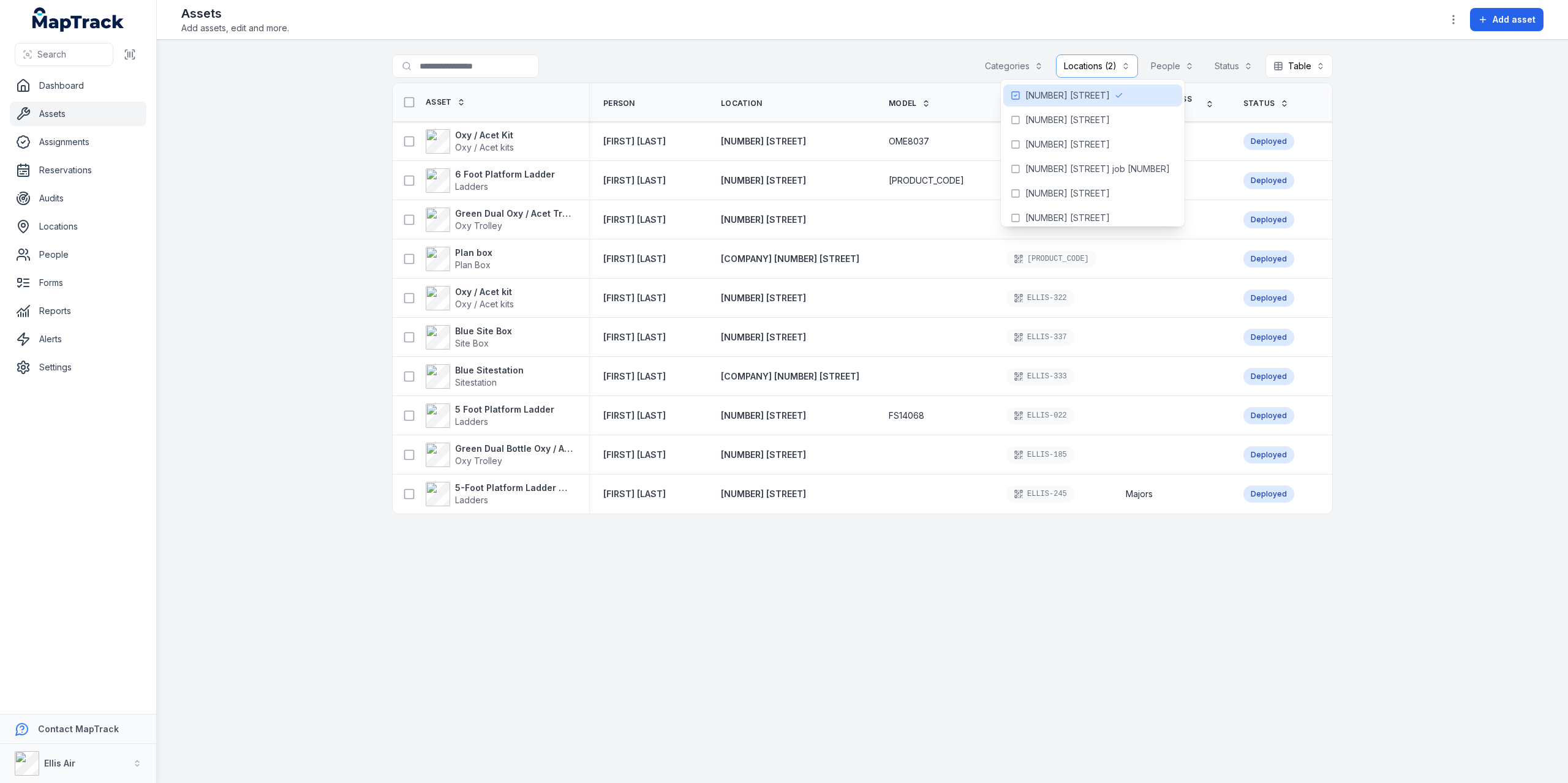 click on "Assets Add assets, edit and more. Add asset" at bounding box center [862, 20] 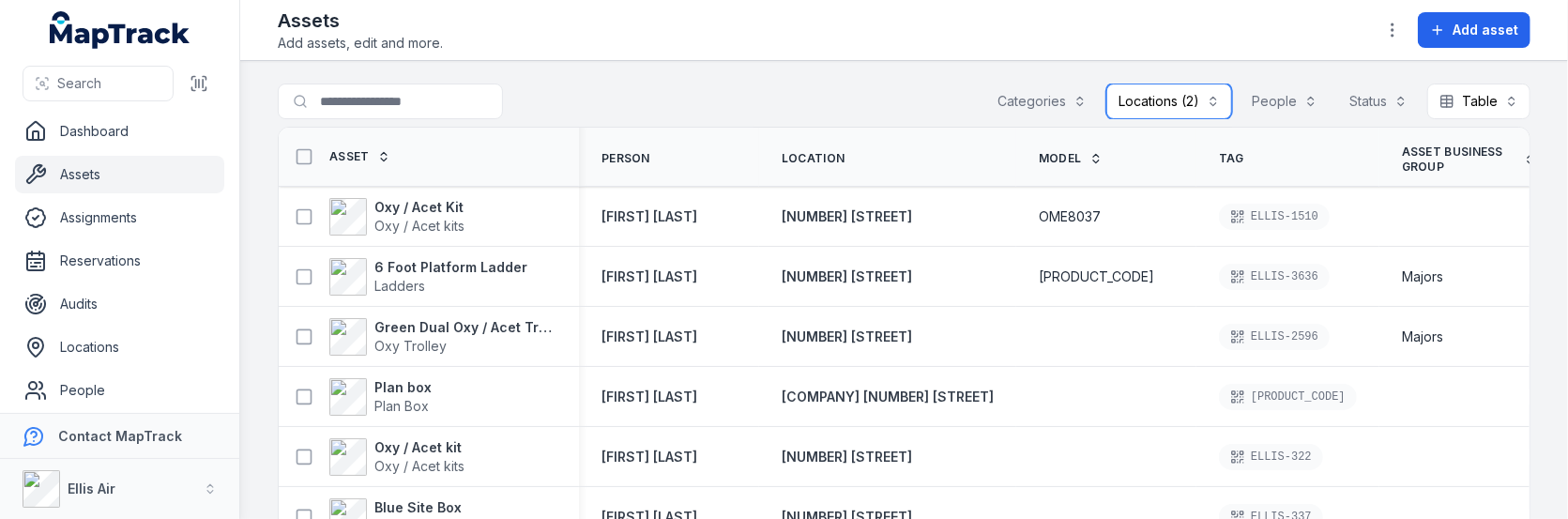 click on "Locations   ([NUMBER])" at bounding box center [1169, 101] 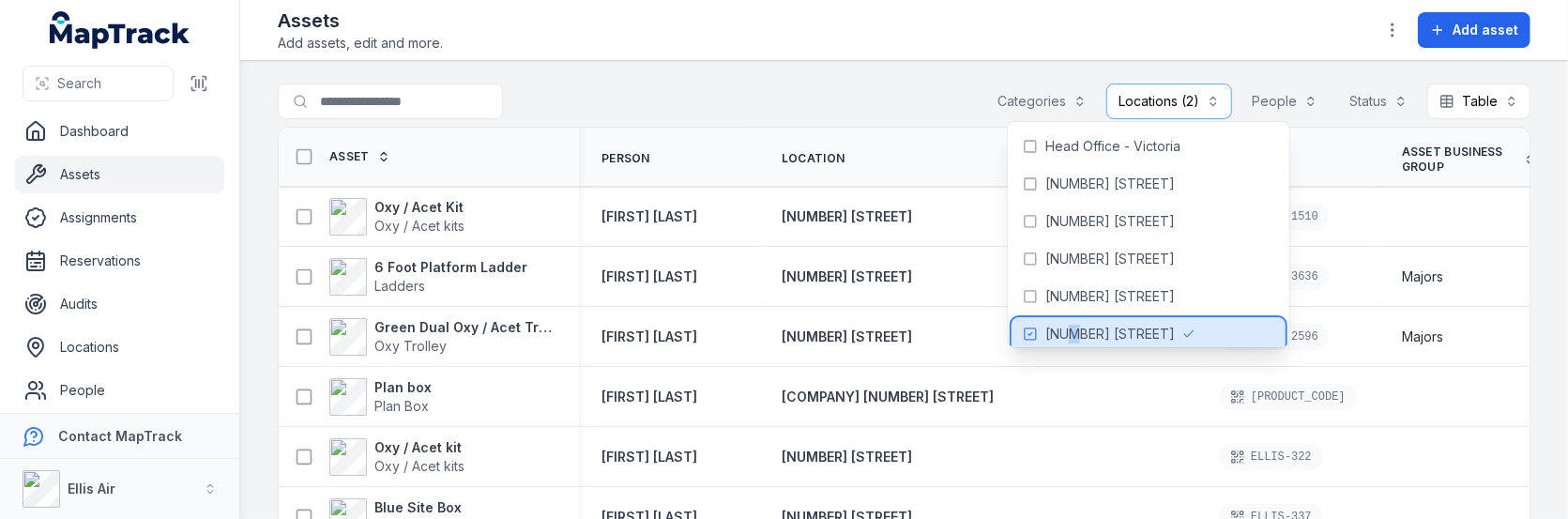 click on "[NUMBER] [STREET]" at bounding box center (1110, 334) 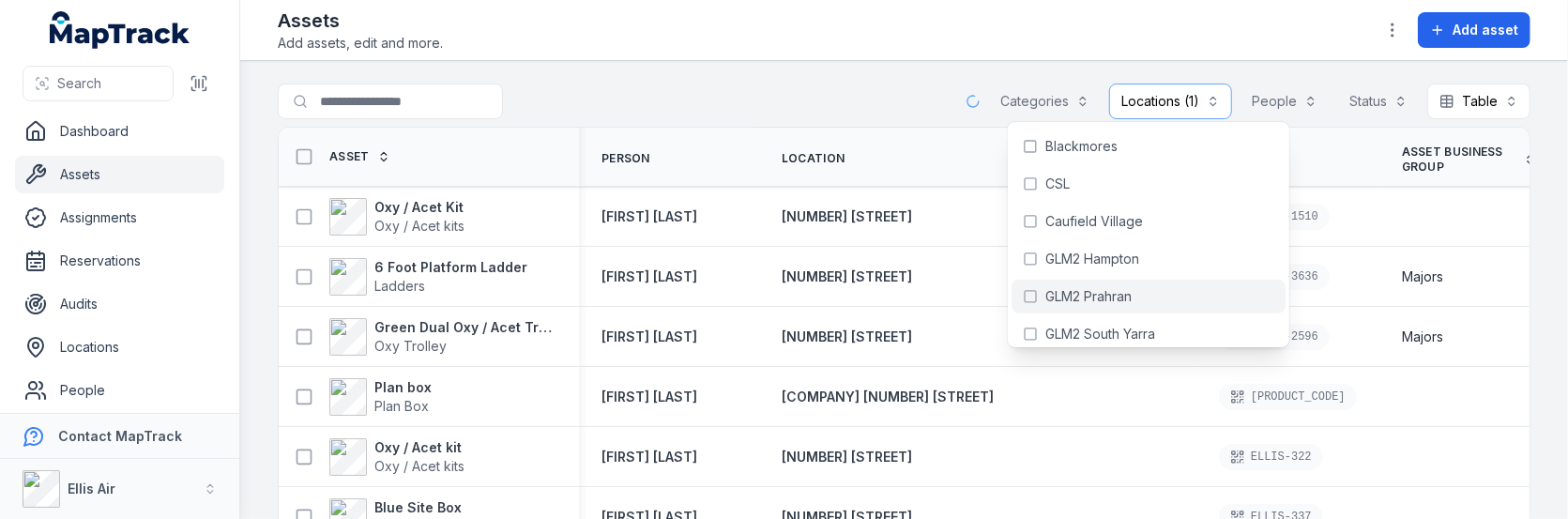 scroll, scrollTop: 469, scrollLeft: 0, axis: vertical 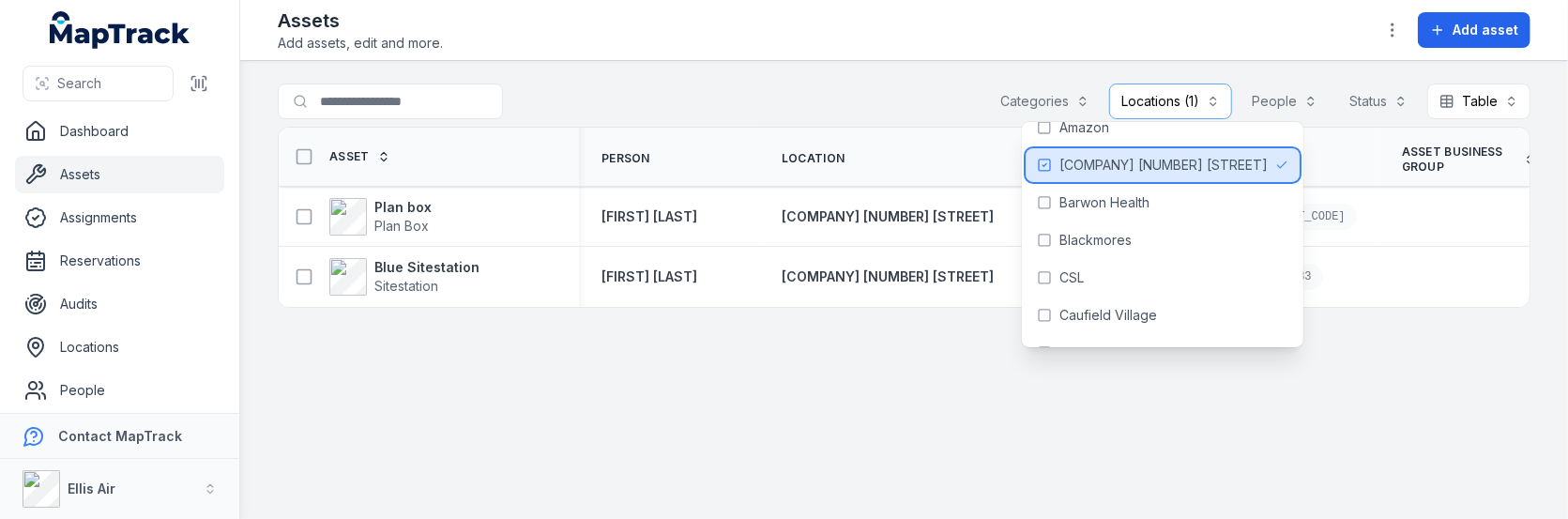 click on "[COMPANY] [NUMBER] [STREET]" at bounding box center (1164, 165) 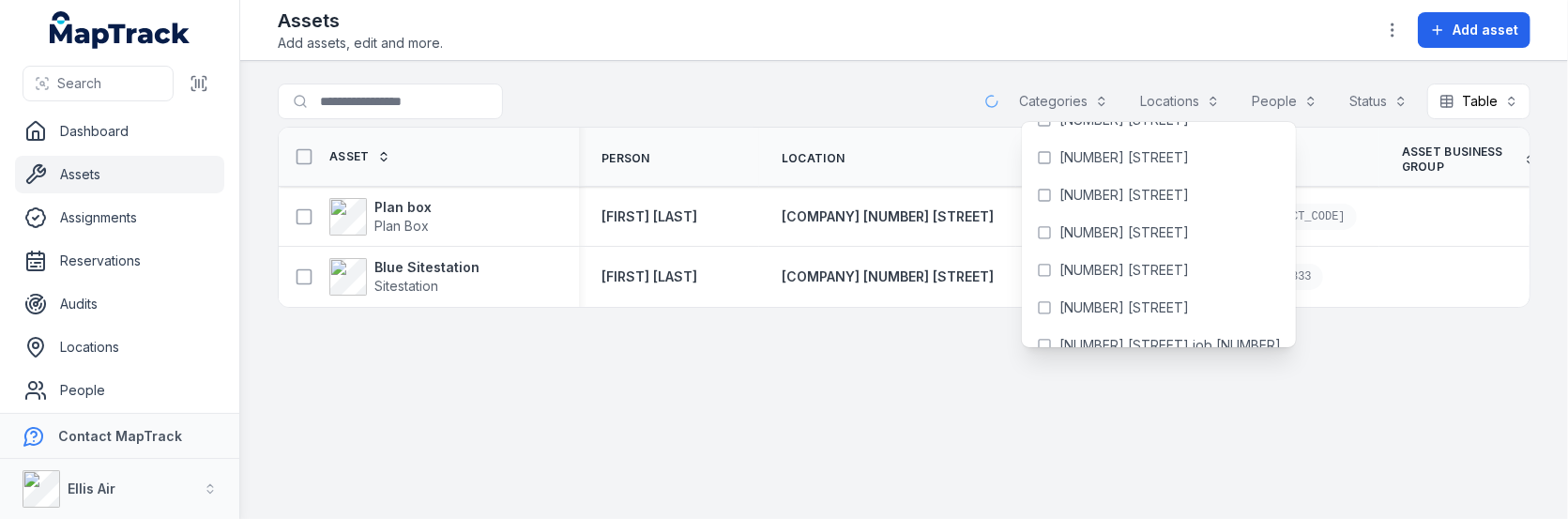 scroll, scrollTop: 94, scrollLeft: 0, axis: vertical 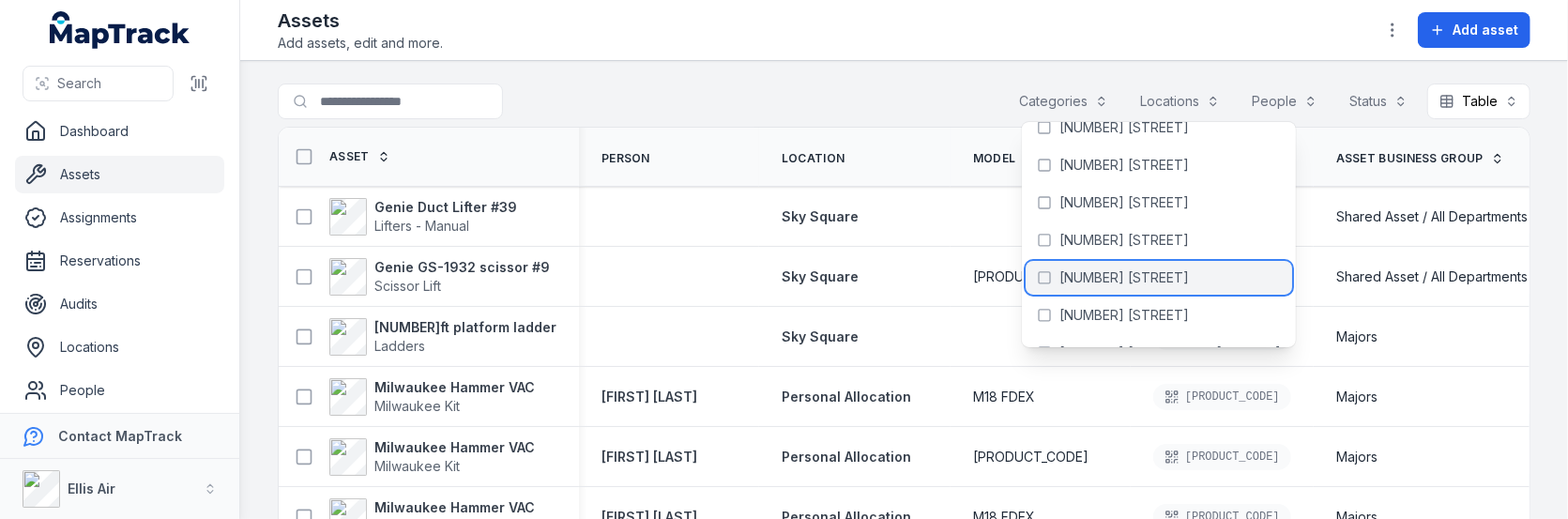 click on "[NUMBER] [STREET]" at bounding box center (1124, 278) 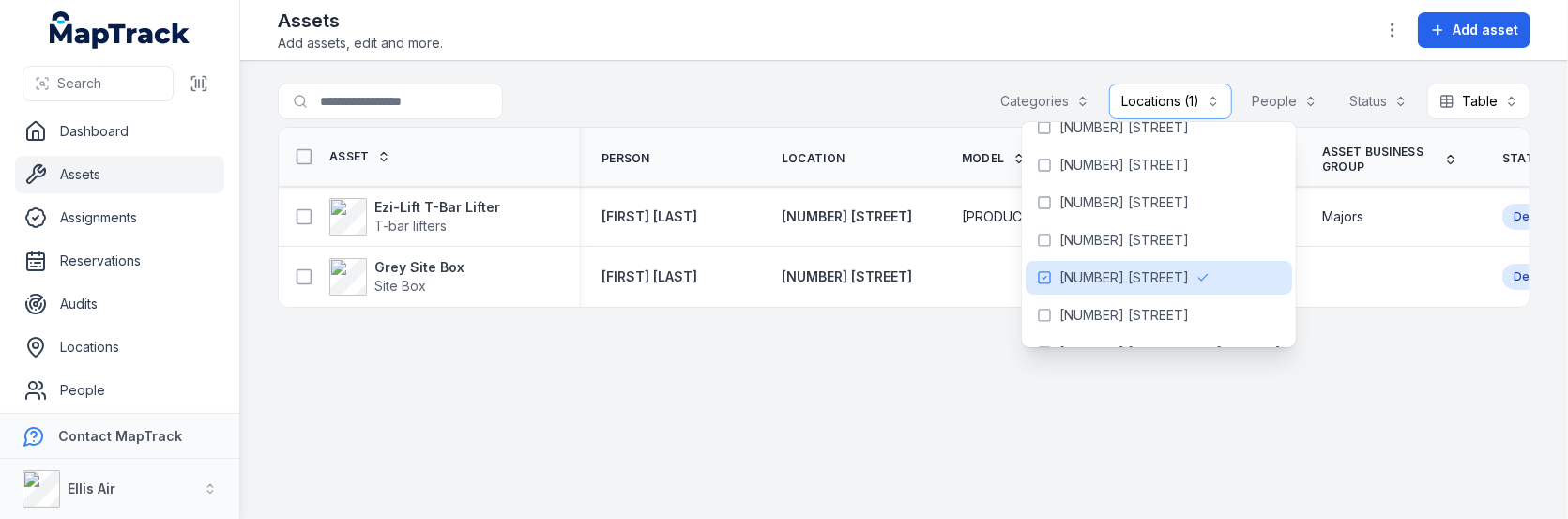click on "**********" at bounding box center [904, 290] 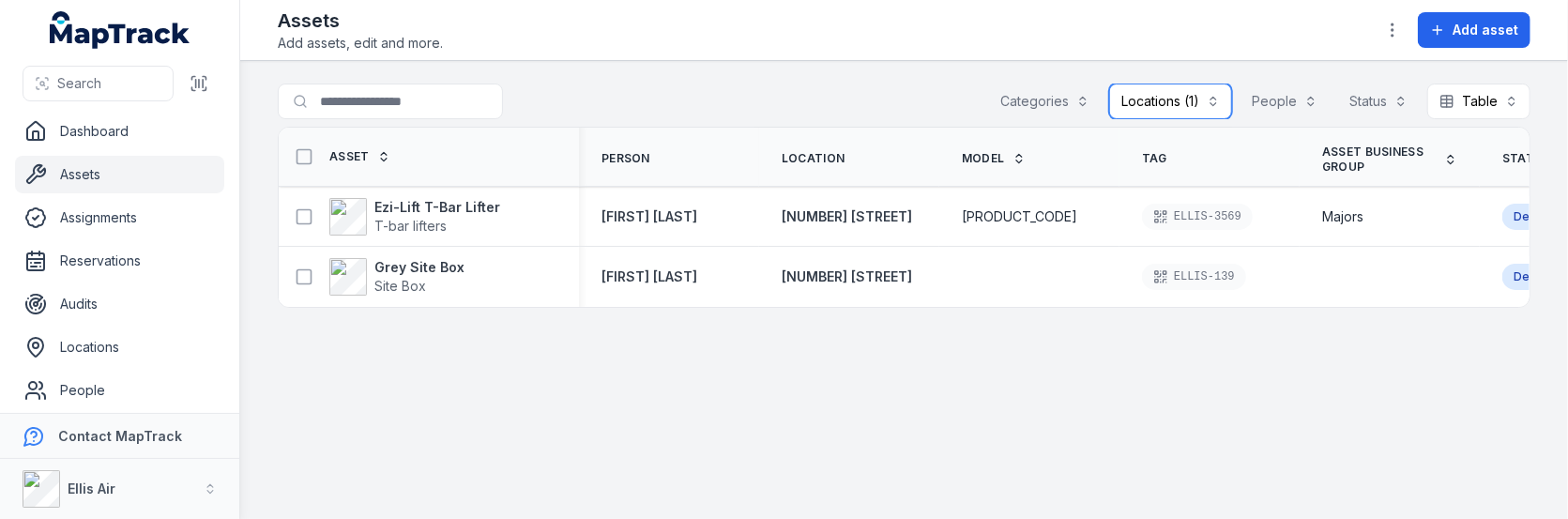click on "Locations   (1)" at bounding box center [1170, 101] 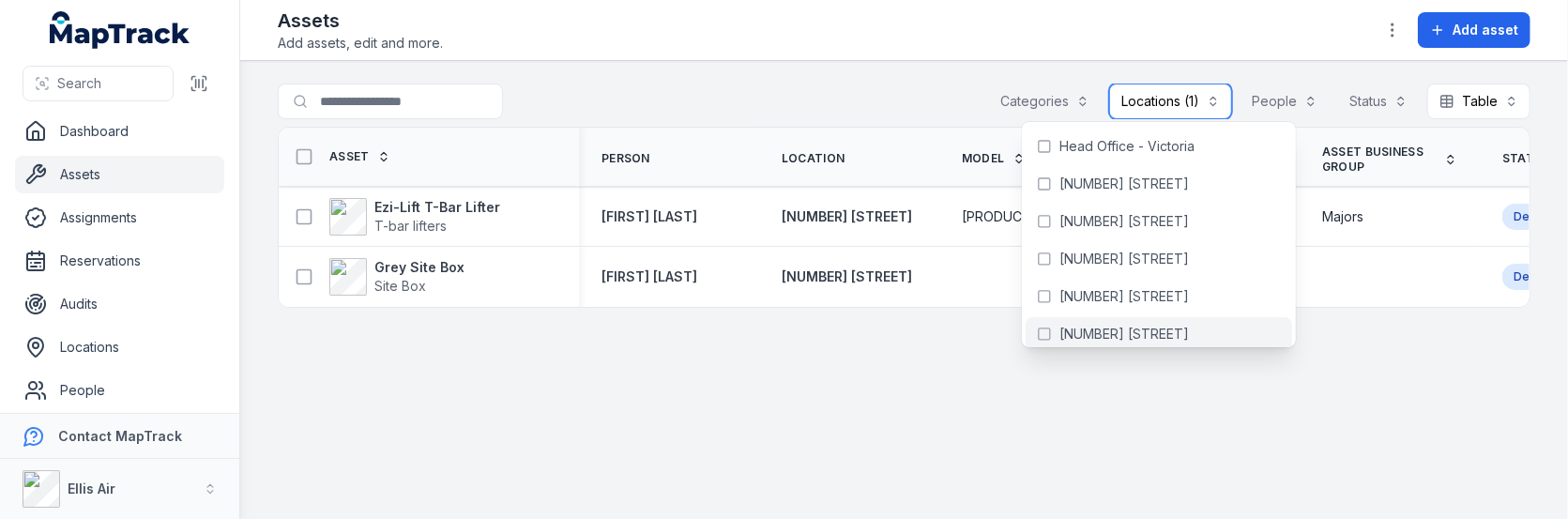 scroll, scrollTop: 188, scrollLeft: 0, axis: vertical 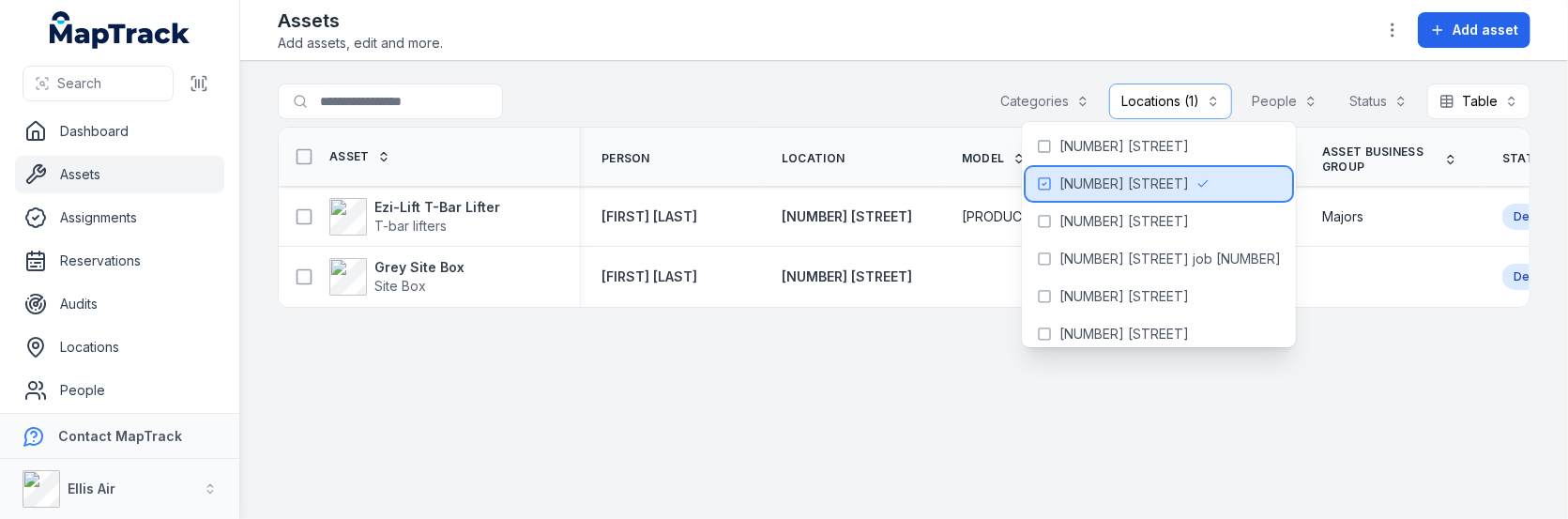 click on "[NUMBER] [STREET]" at bounding box center (1124, 184) 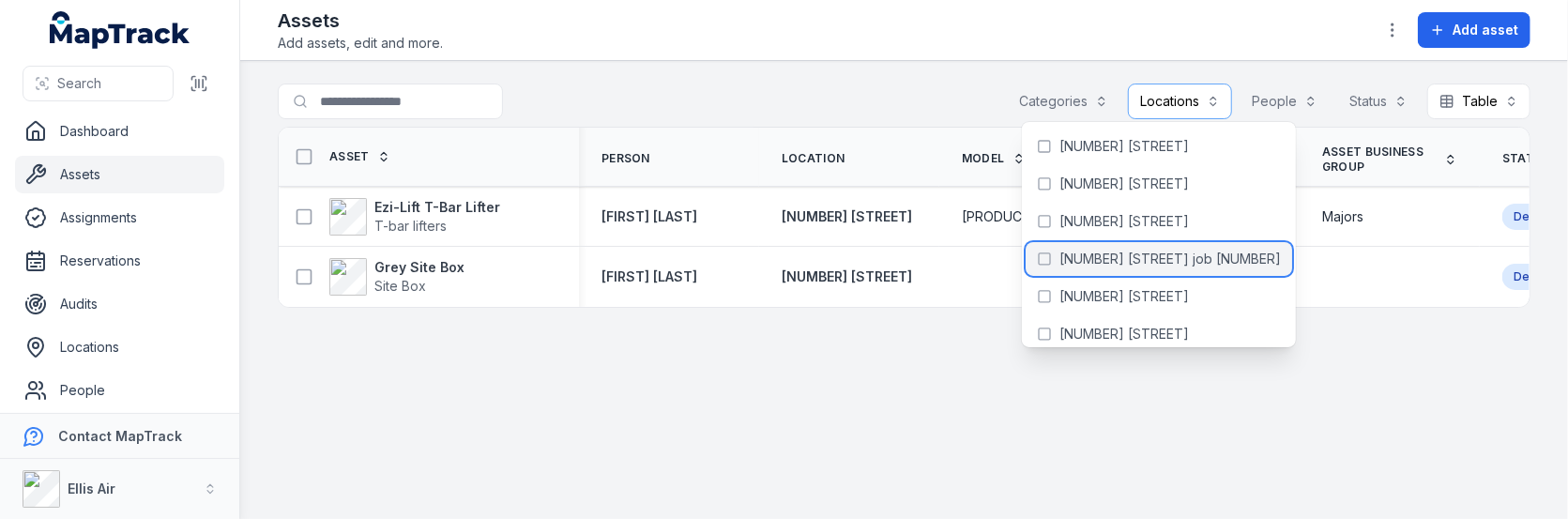 click on "[NUMBER] [STREET] job [NUMBER]" at bounding box center (1170, 259) 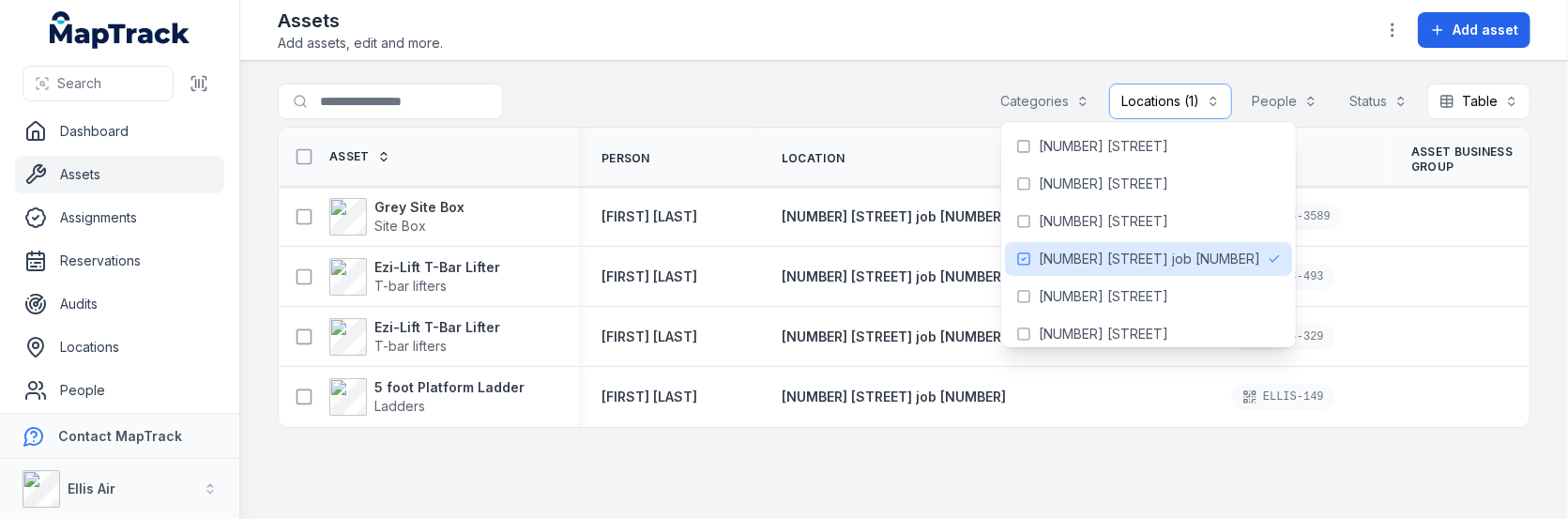 click on "Toggle Navigation Assets Add assets, edit and more. Add asset" at bounding box center (904, 30) 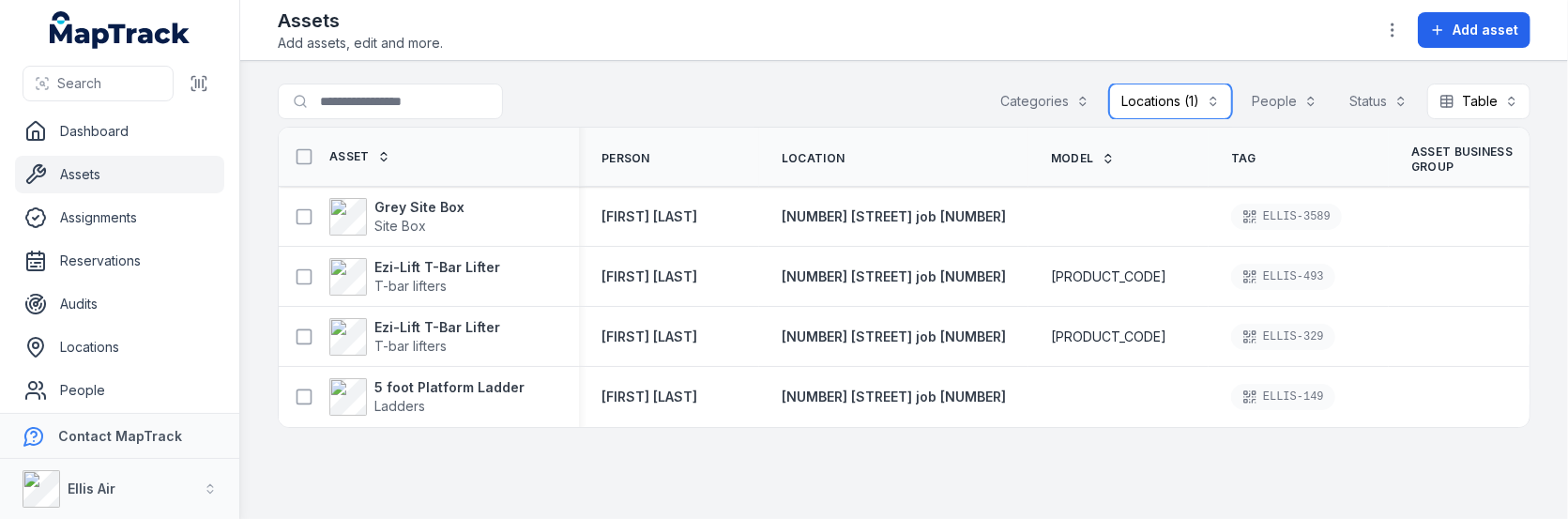 click on "Locations   (1)" at bounding box center (1170, 101) 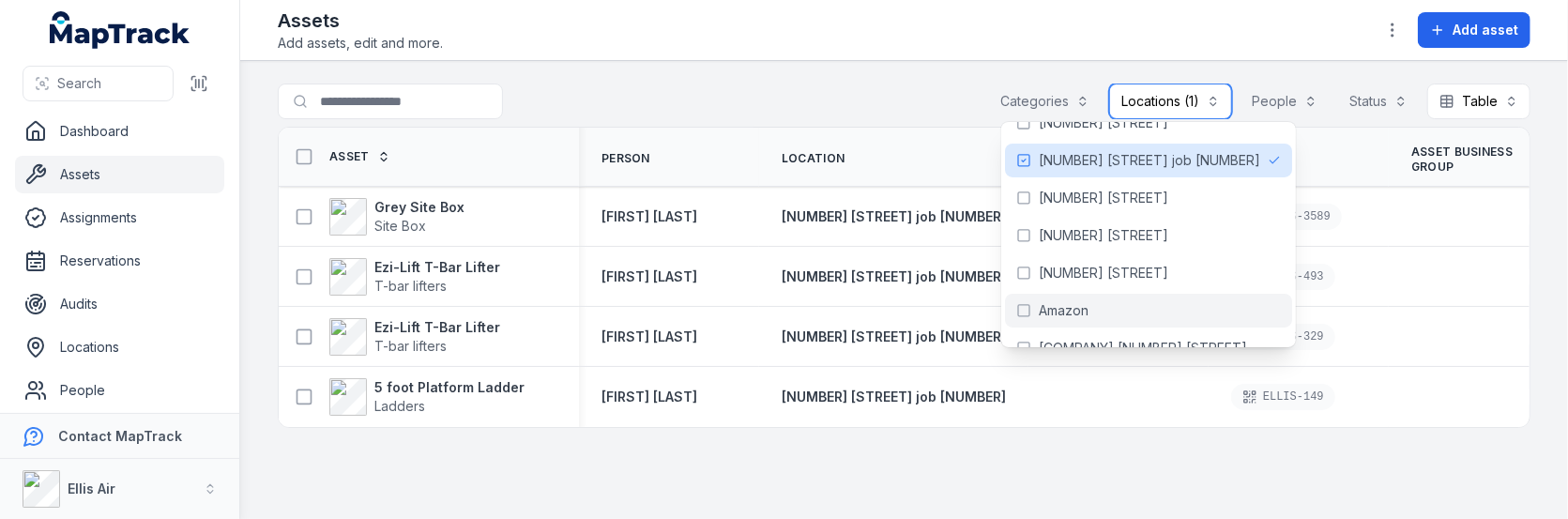 scroll, scrollTop: 282, scrollLeft: 0, axis: vertical 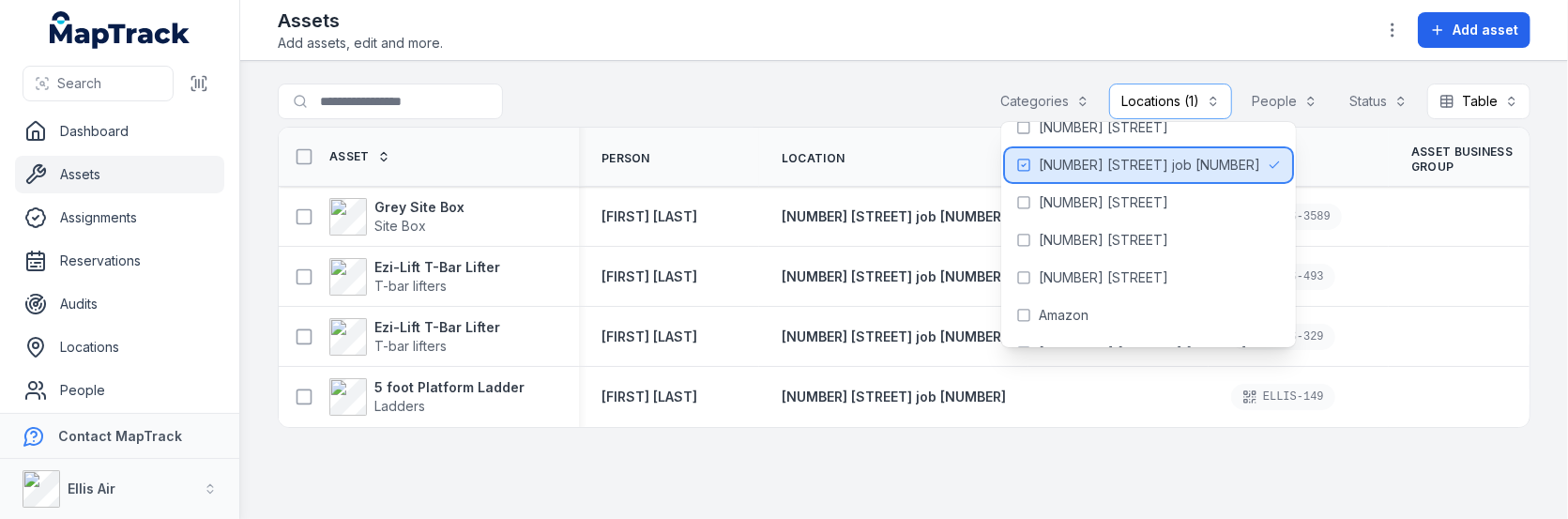 click on "[NUMBER] [STREET] job [NUMBER]" at bounding box center [1149, 165] 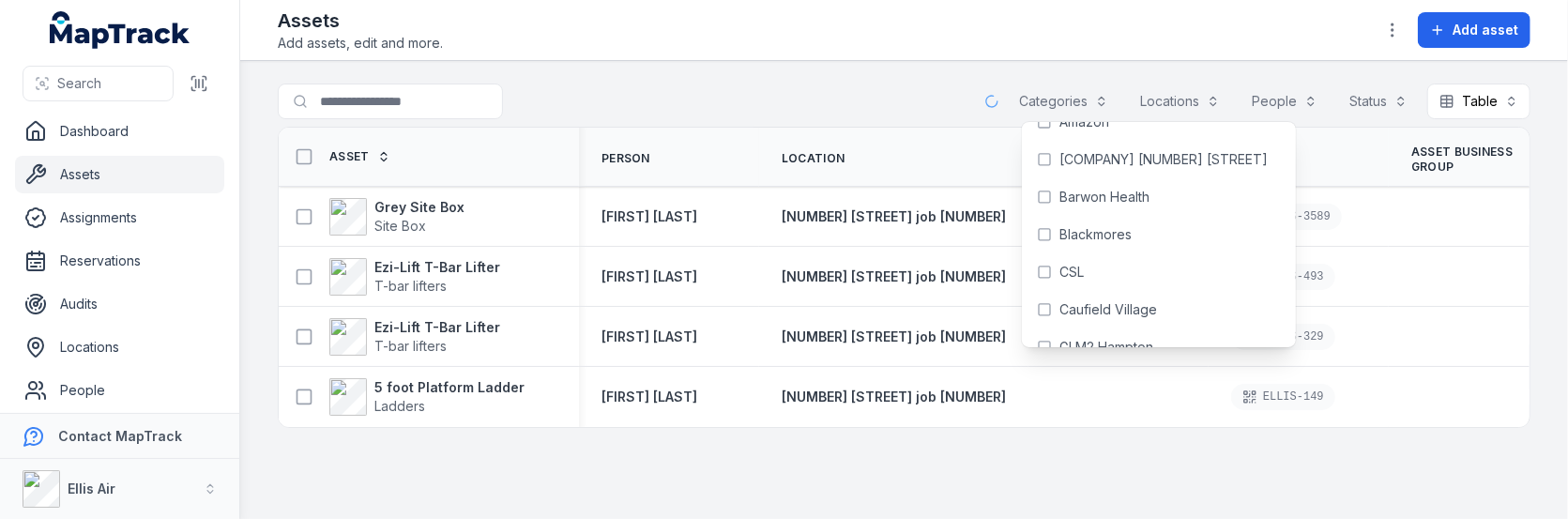 scroll, scrollTop: 469, scrollLeft: 0, axis: vertical 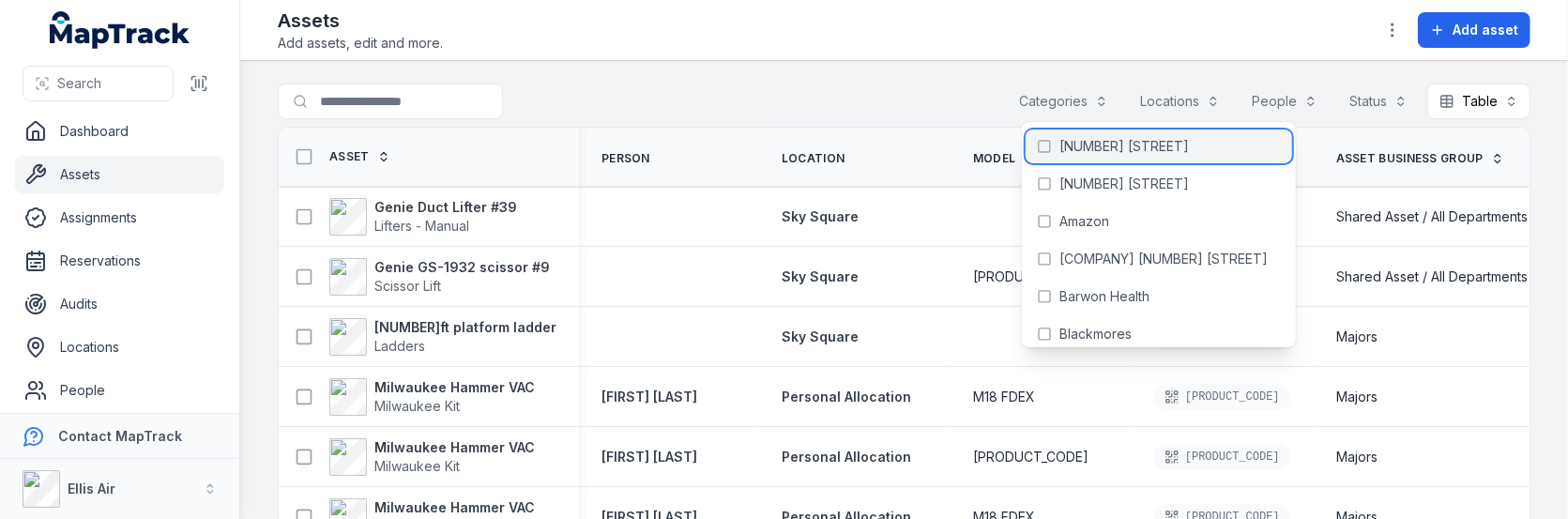 click on "[NUMBER] [STREET]" at bounding box center (1124, 146) 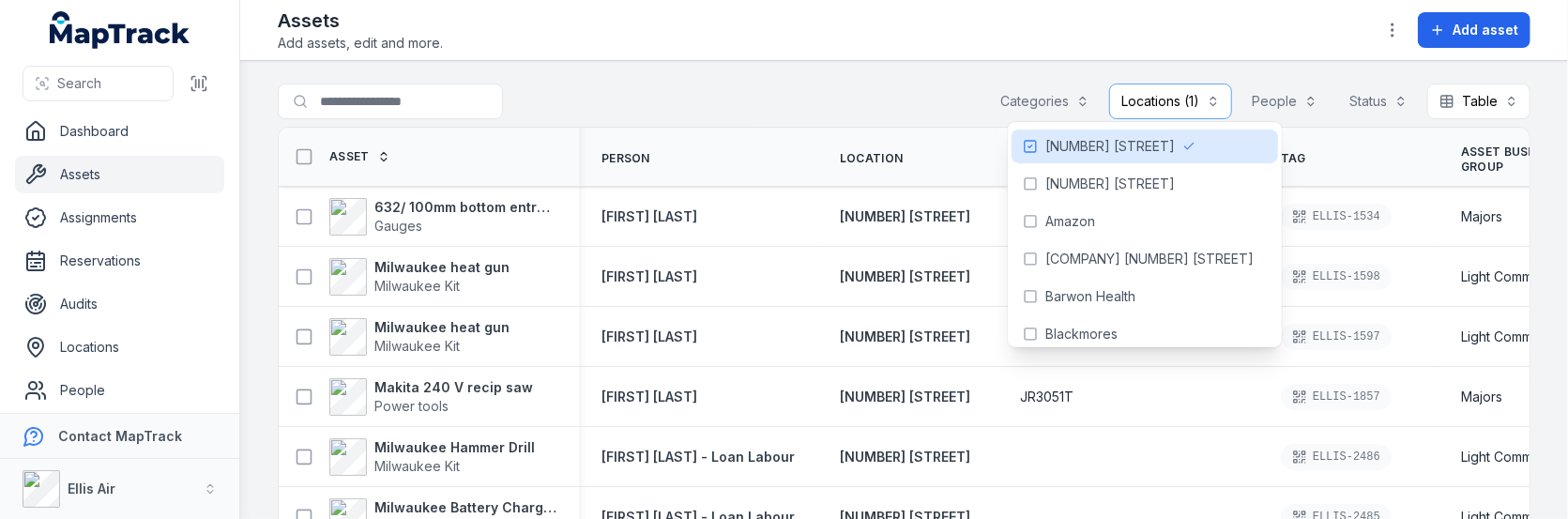 click on "Assets Add assets, edit and more. Add asset" at bounding box center (904, 30) 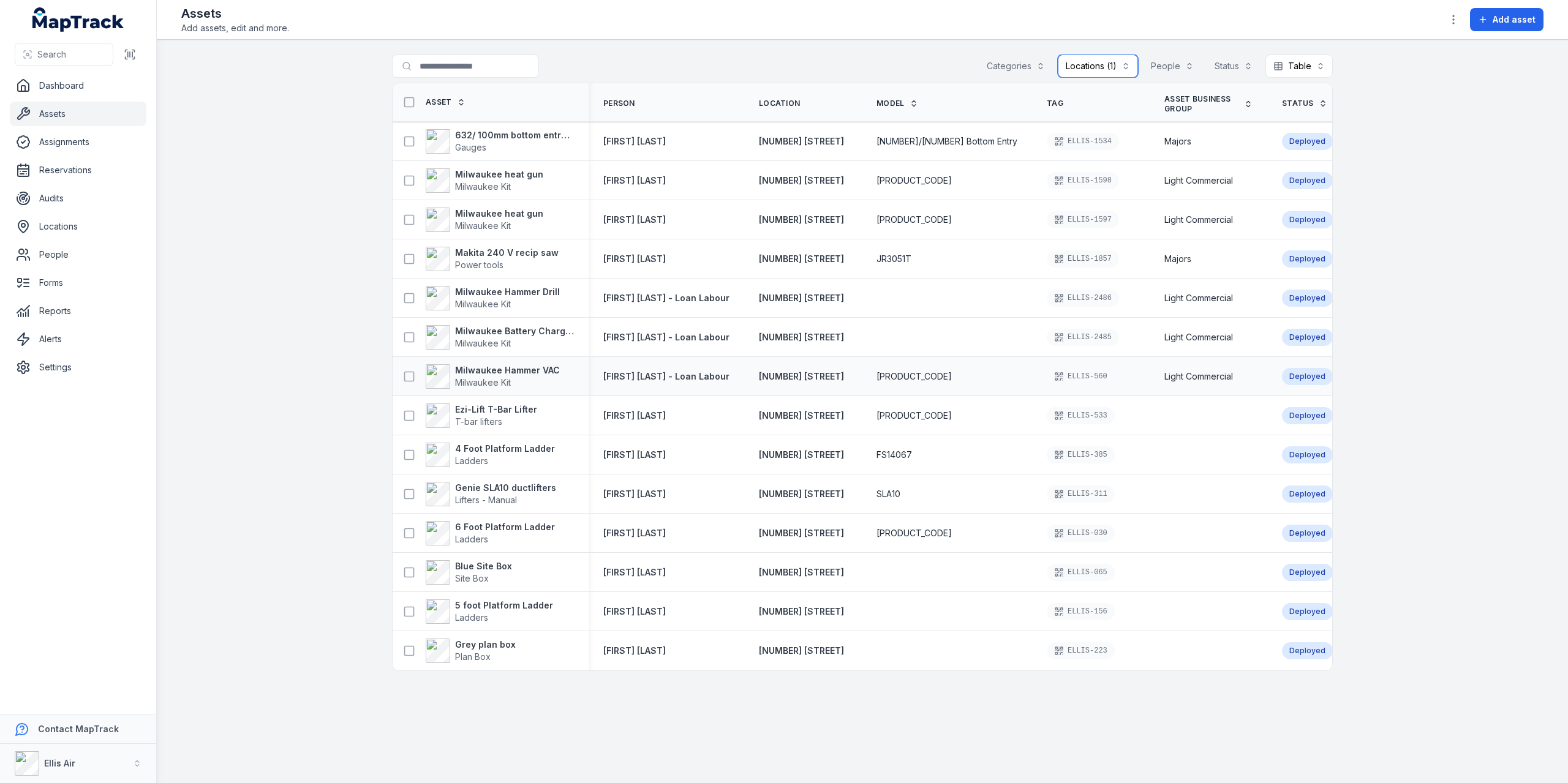 scroll, scrollTop: 0, scrollLeft: 0, axis: both 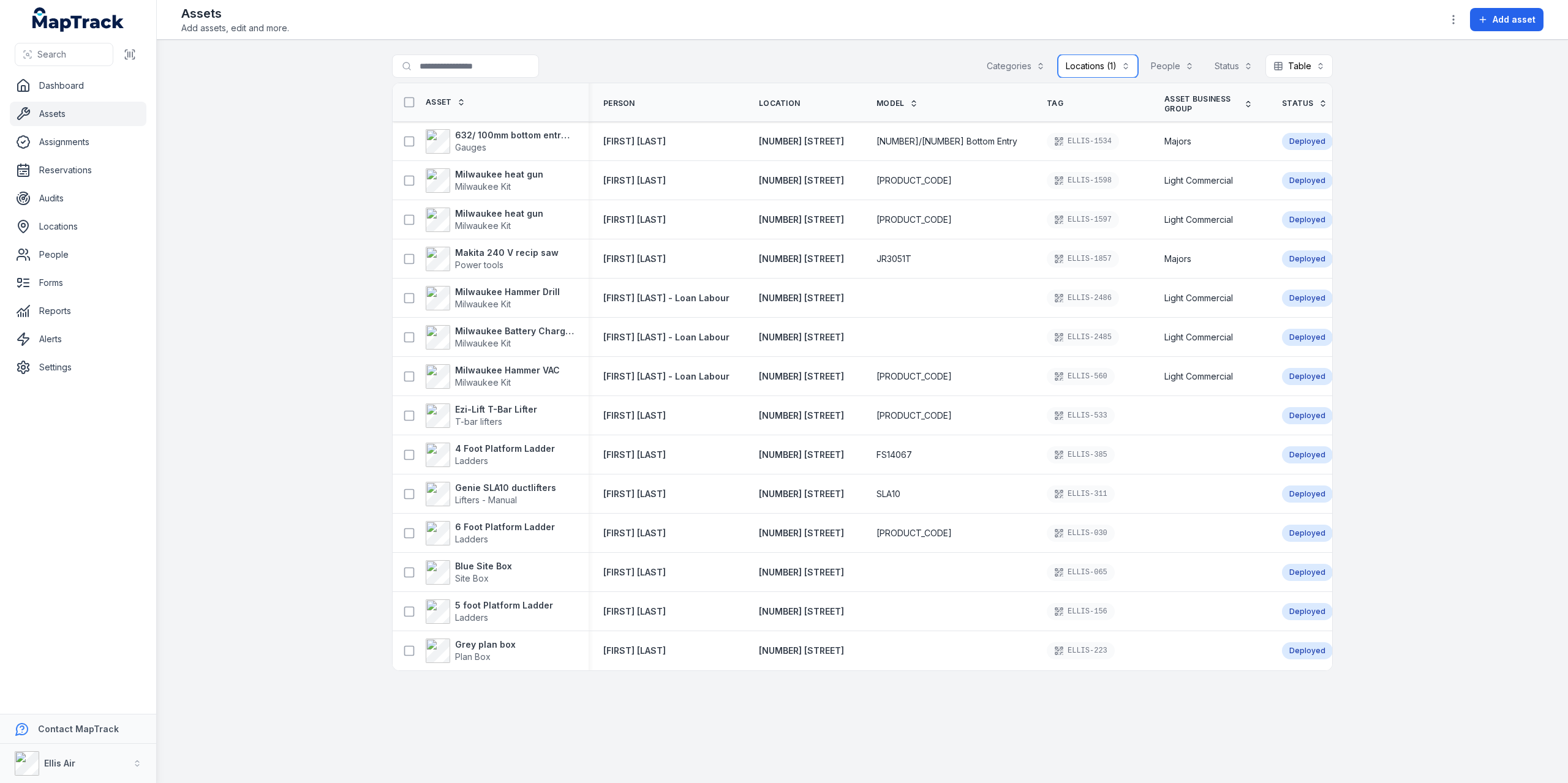 click on "Locations   (1)" at bounding box center (1098, 66) 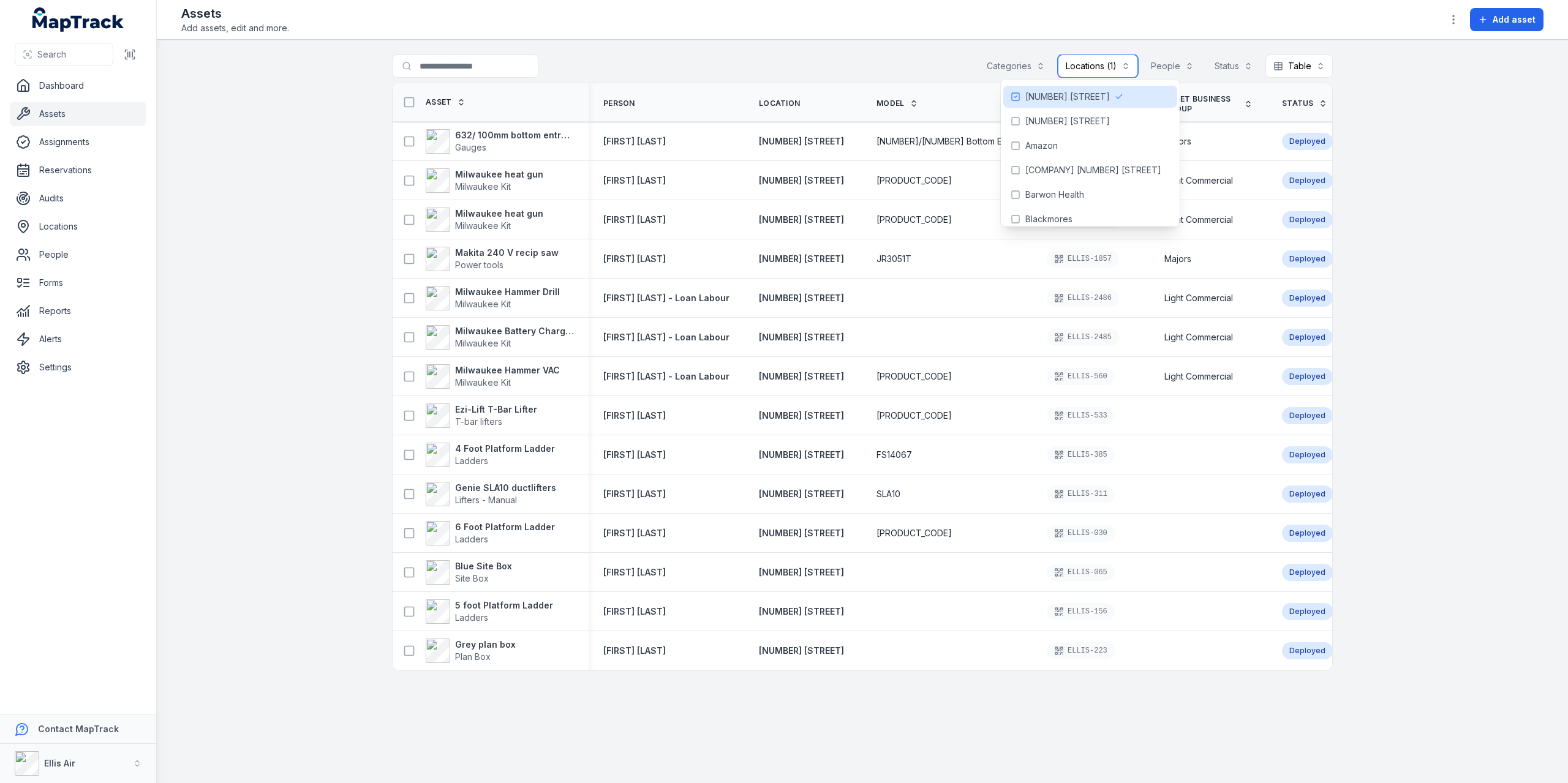 scroll, scrollTop: 245, scrollLeft: 0, axis: vertical 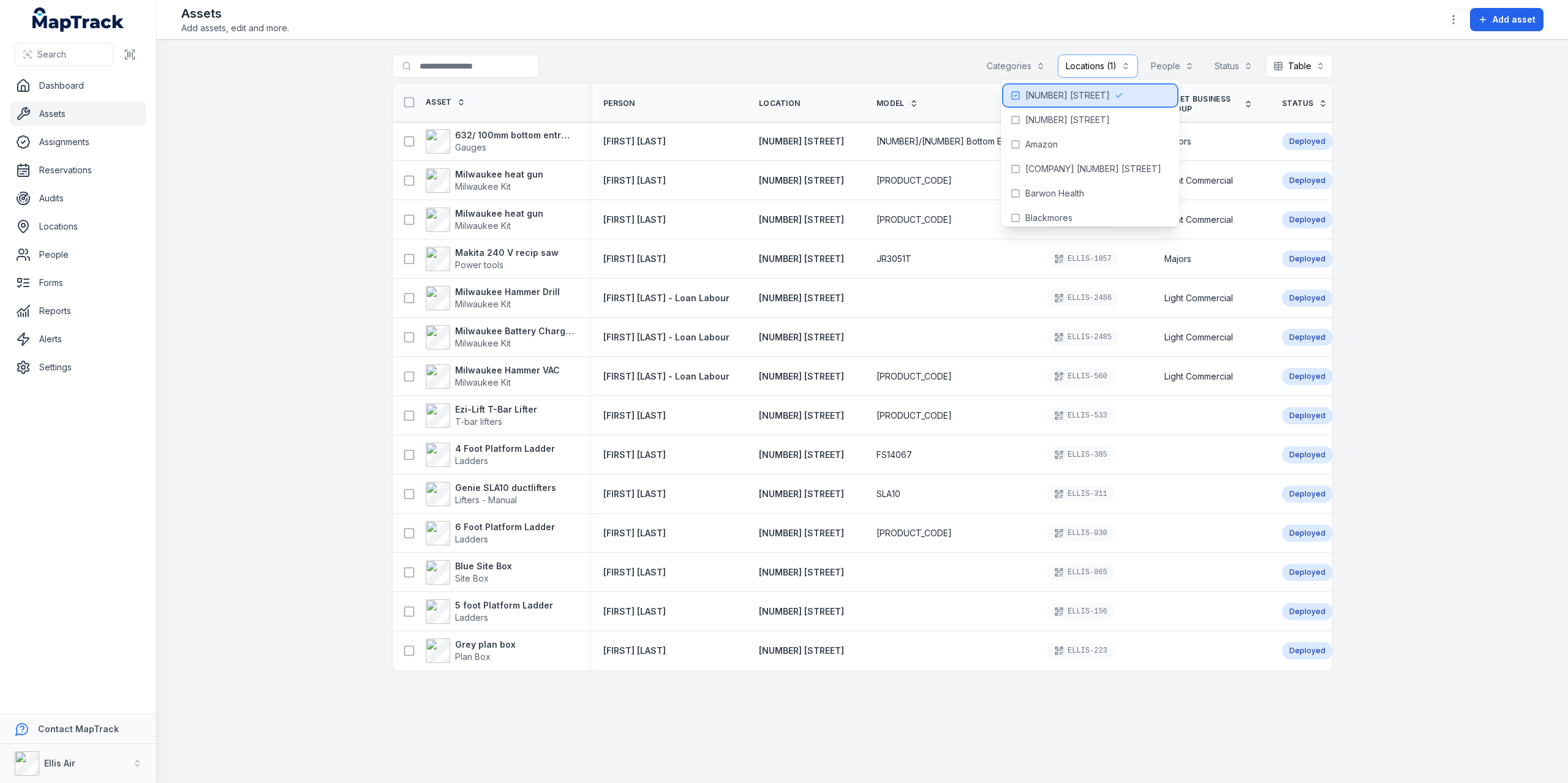 click on "[NUMBER] [STREET]" at bounding box center [1068, 96] 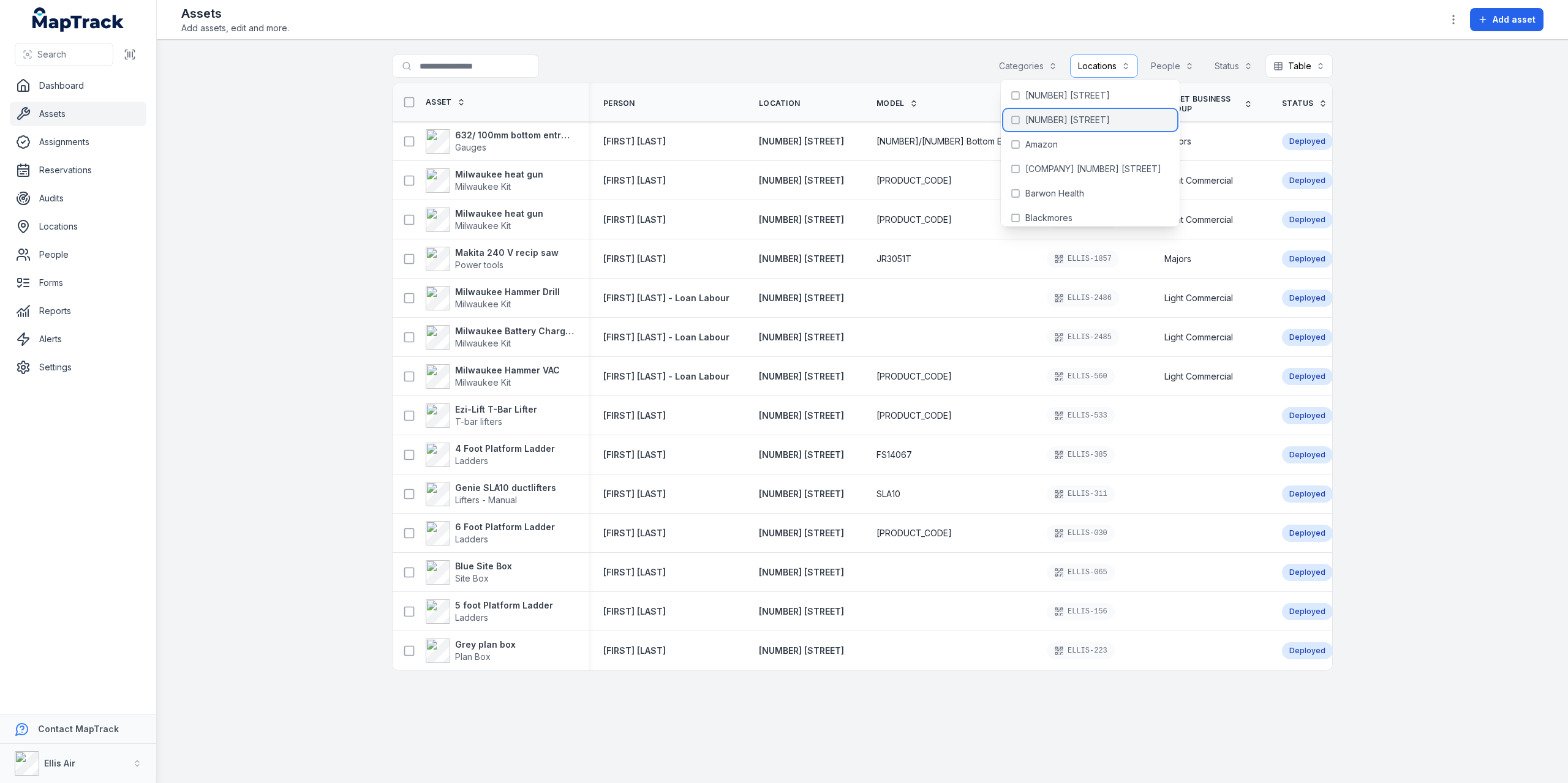 click on "[NUMBER] [STREET]" at bounding box center (1090, 120) 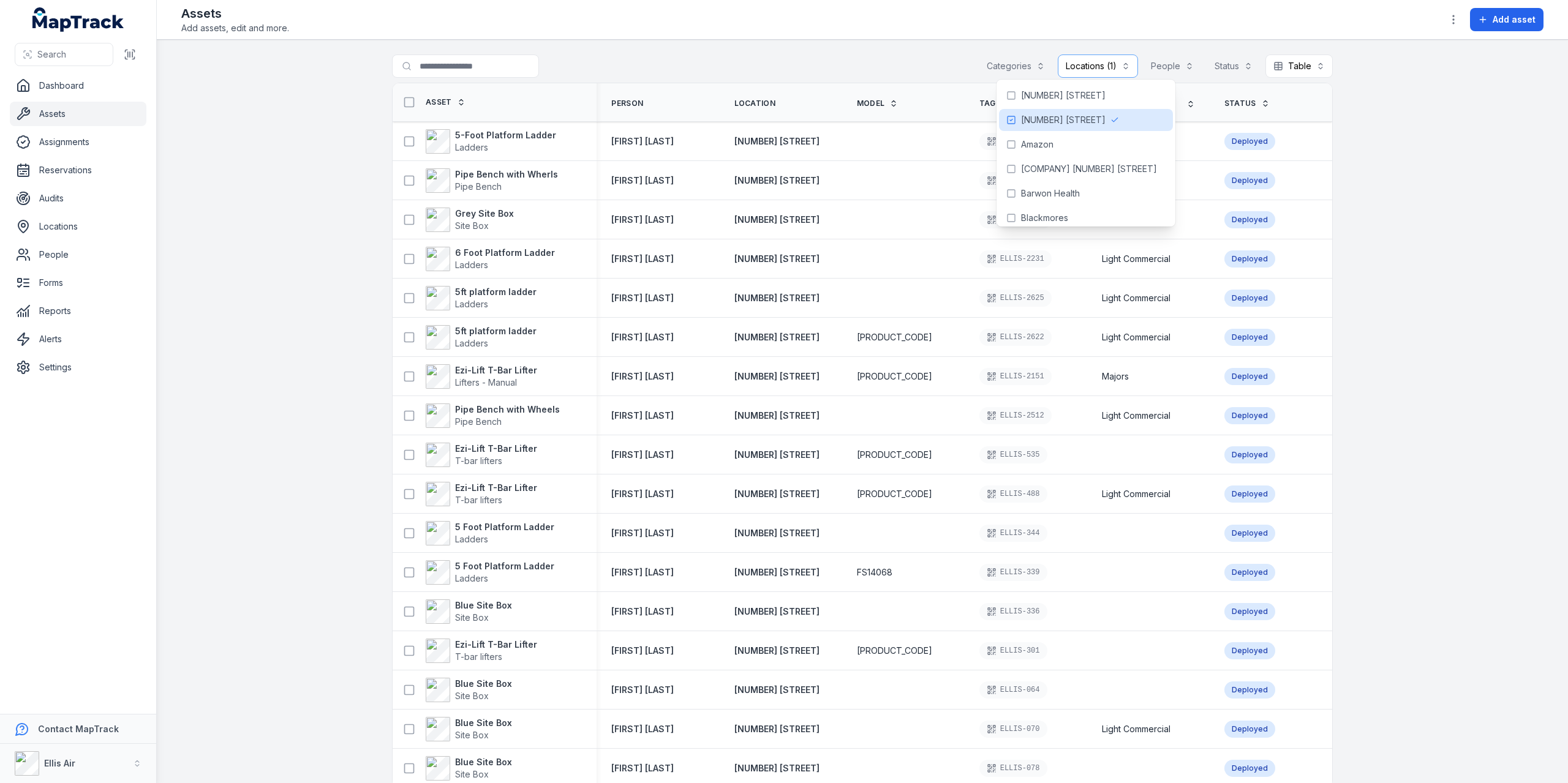 click on "**********" at bounding box center (862, 411) 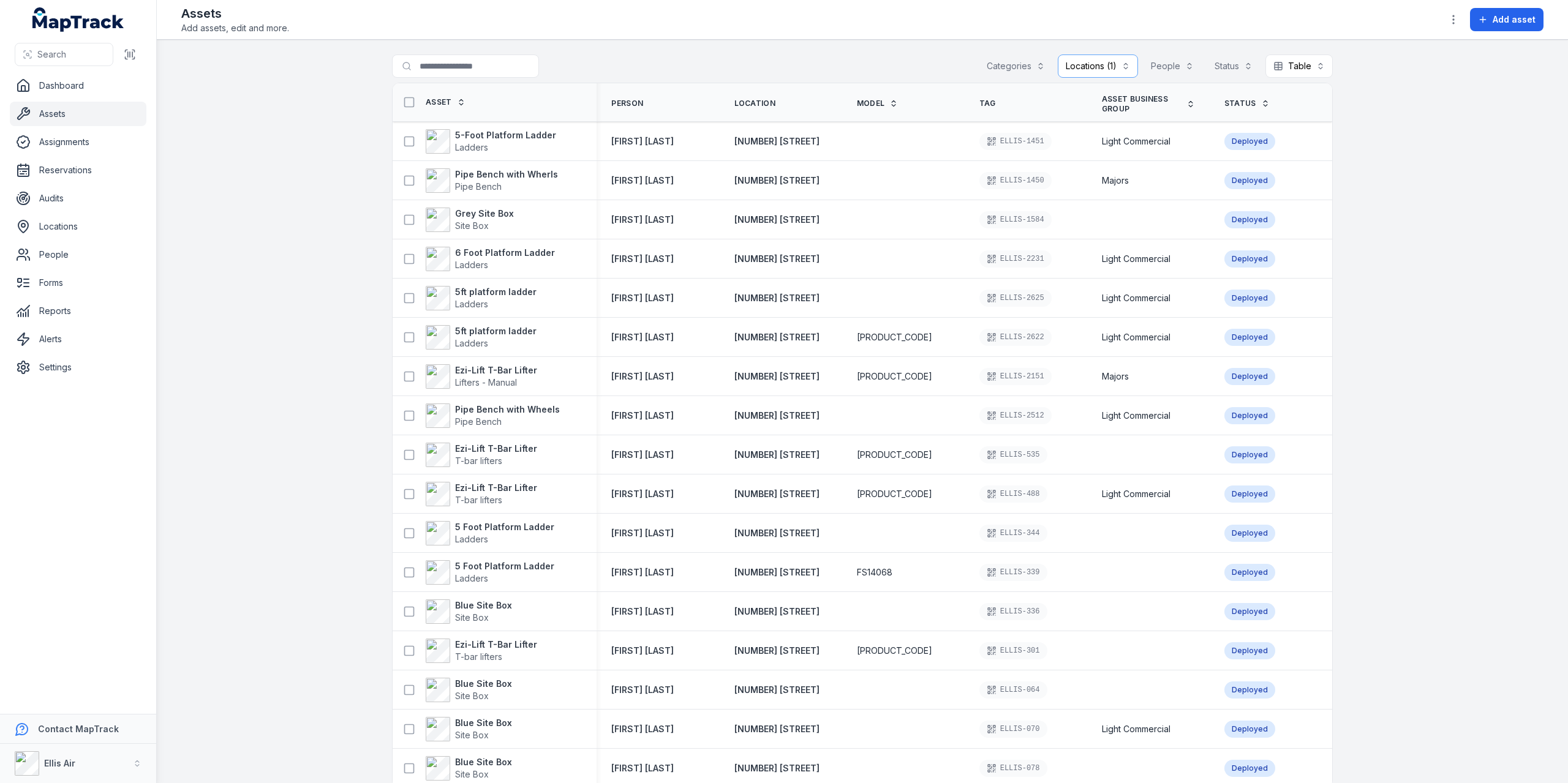 click on "Locations   (1)" at bounding box center (1098, 66) 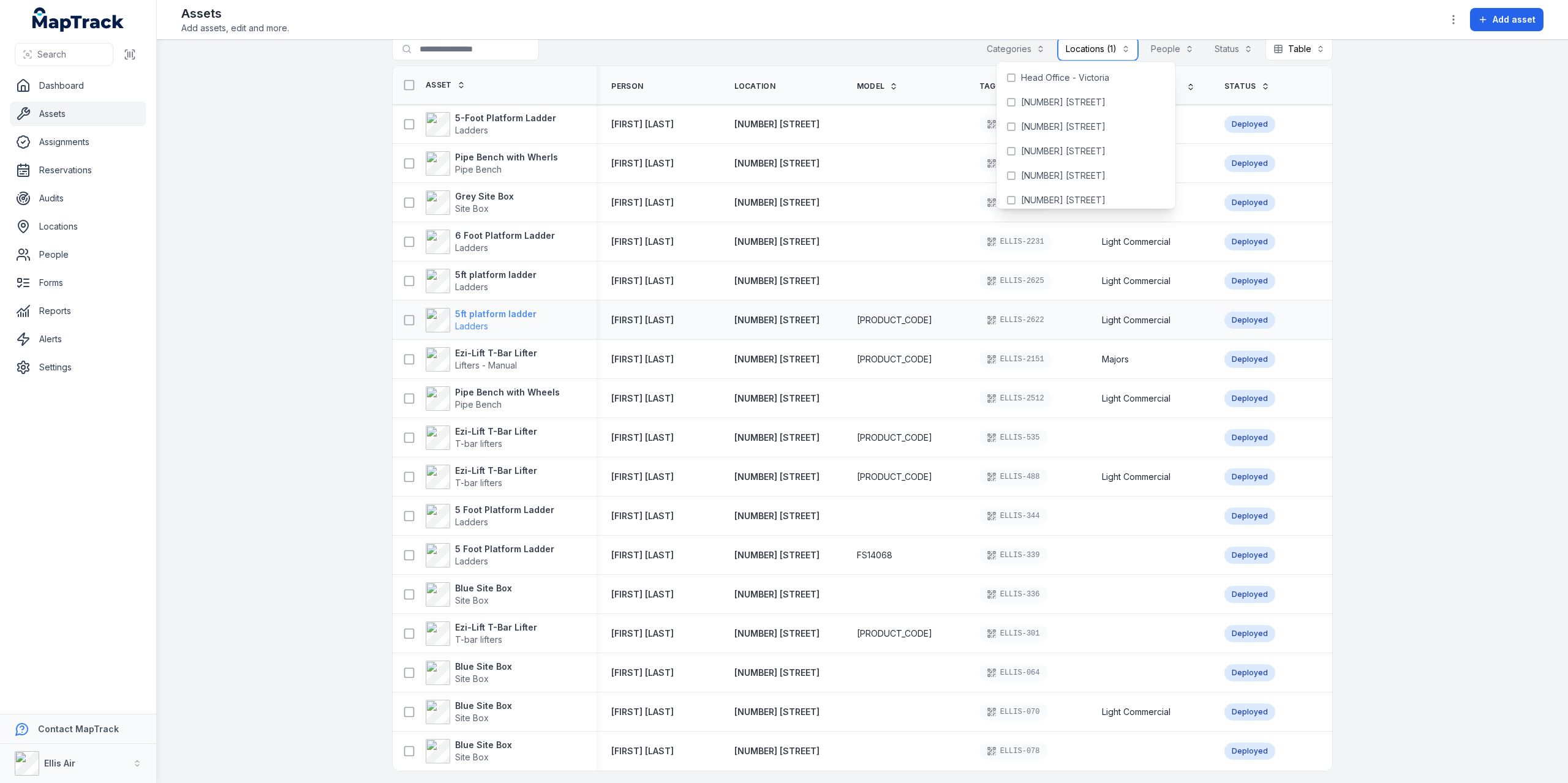 scroll, scrollTop: 18, scrollLeft: 0, axis: vertical 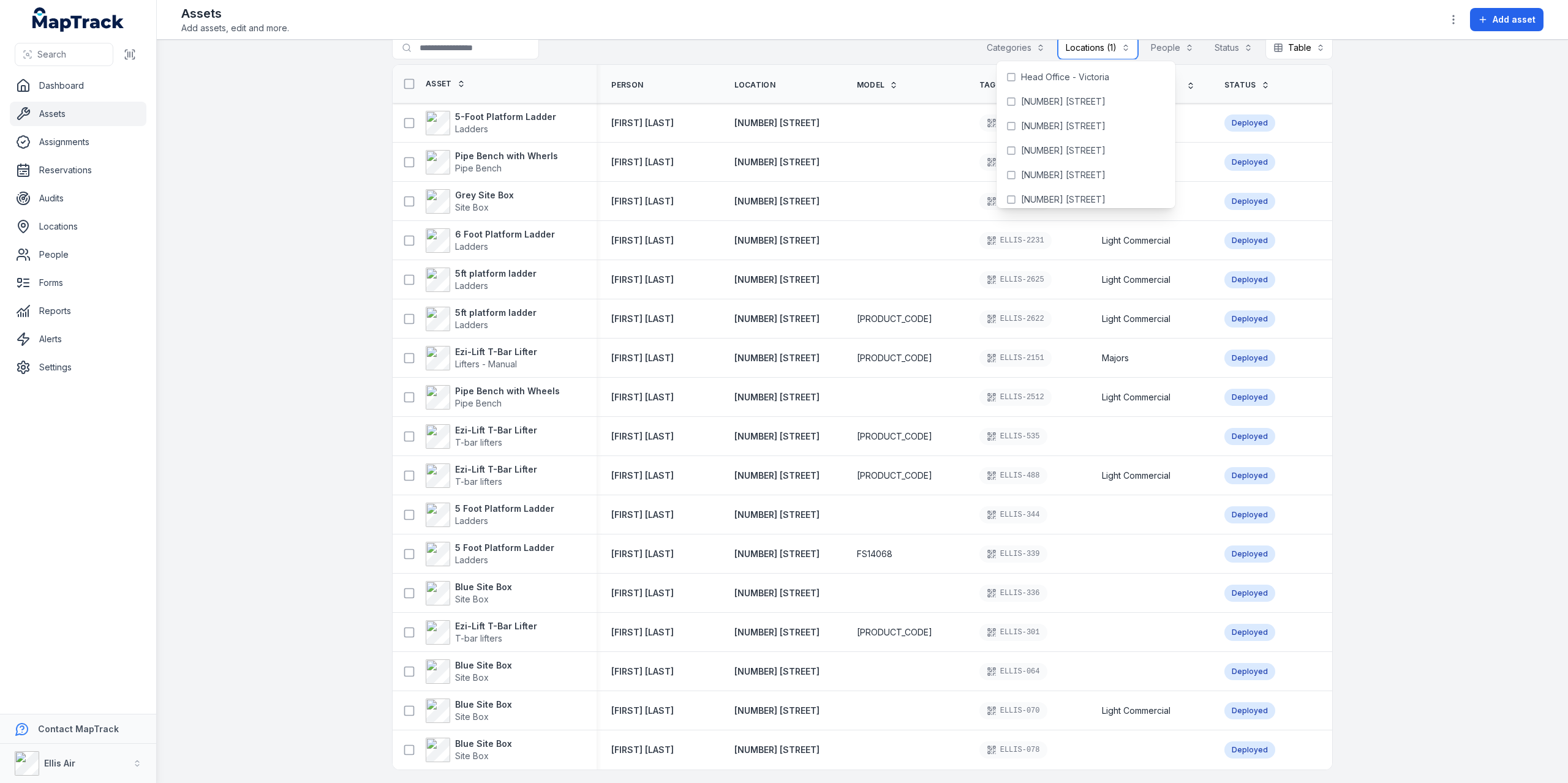 click on "Locations   (1)" at bounding box center (1098, 48) 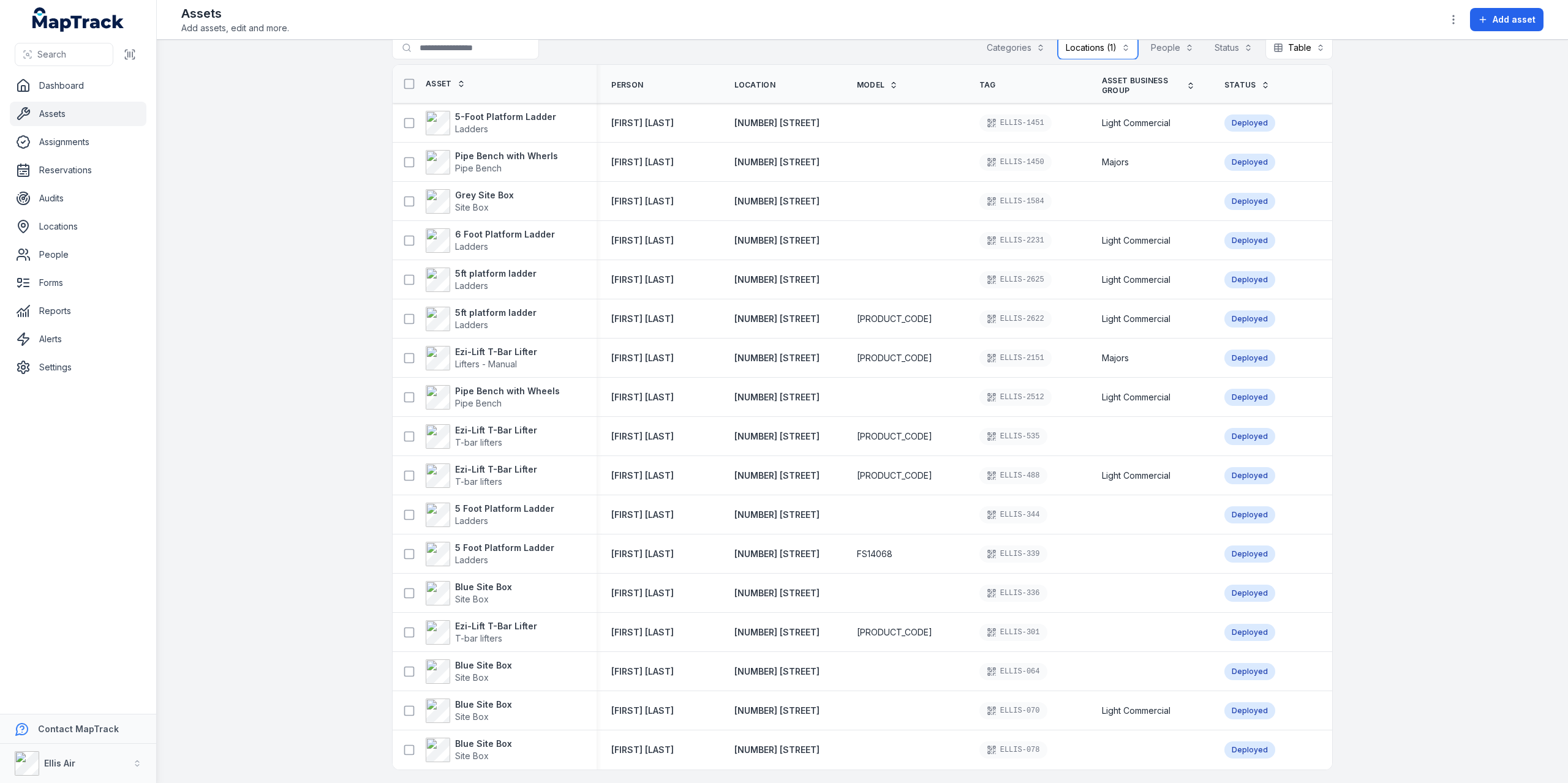click on "Locations   (1)" at bounding box center (1098, 48) 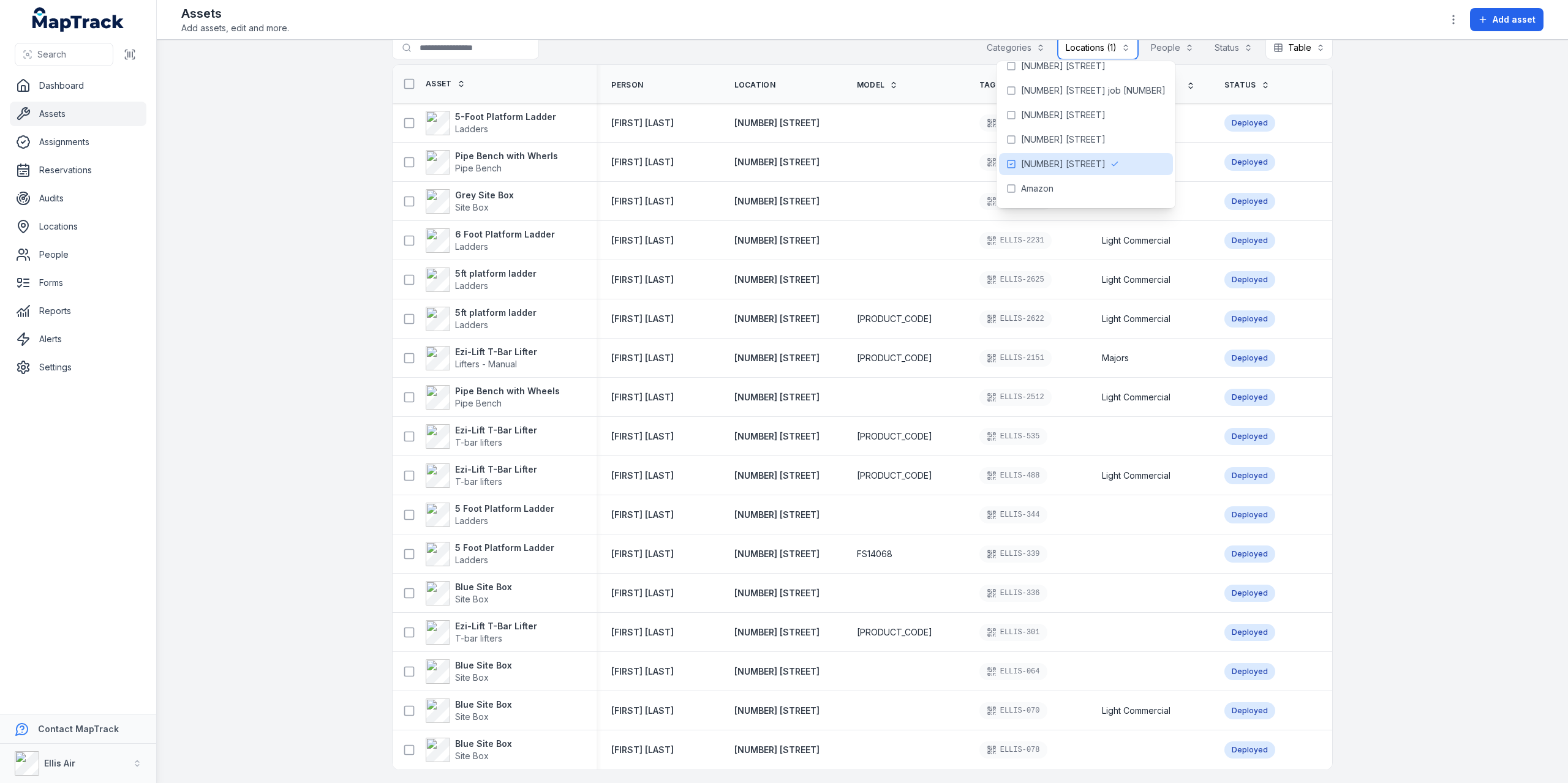 scroll, scrollTop: 184, scrollLeft: 0, axis: vertical 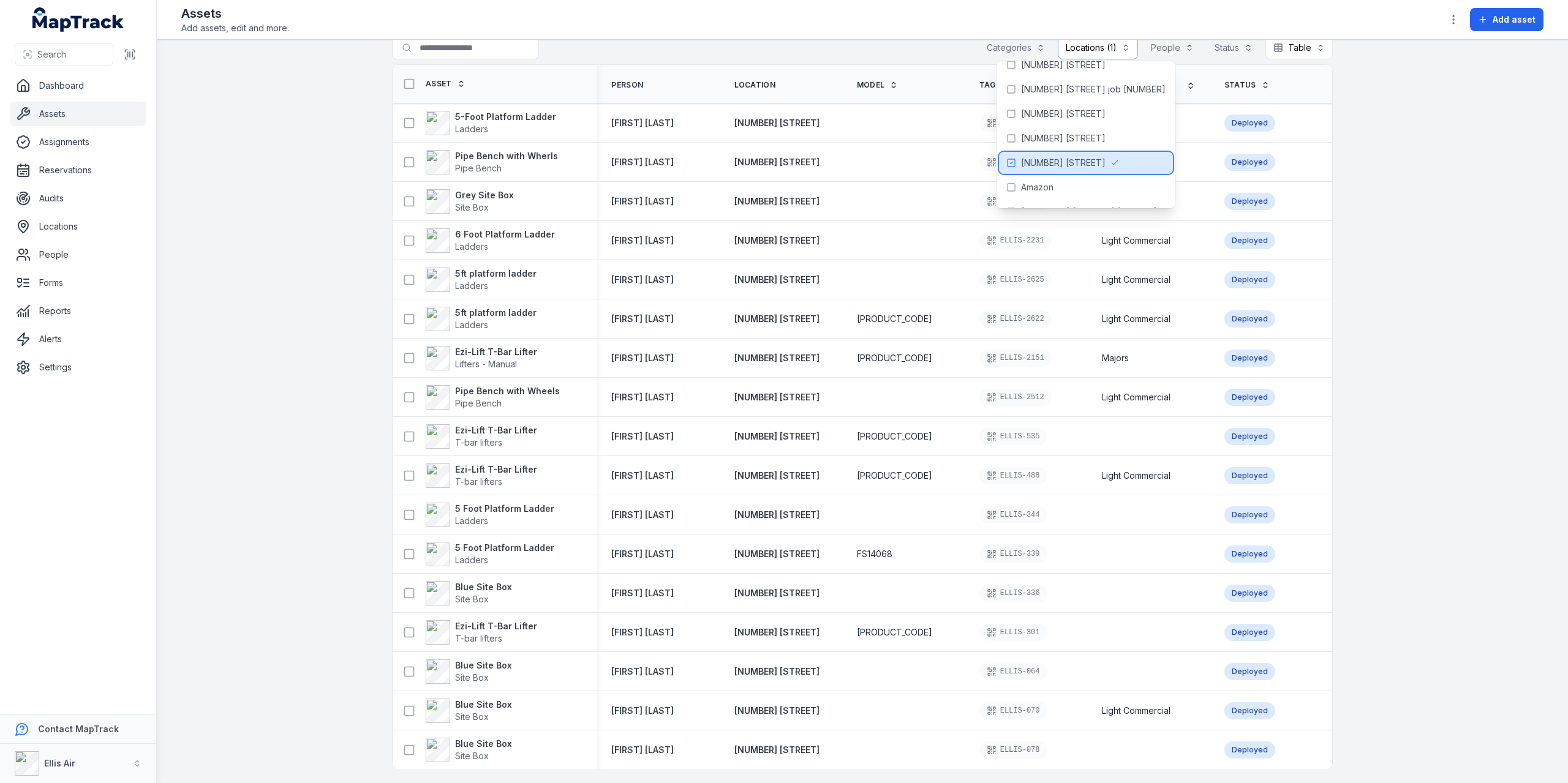 click on "[NUMBER] [STREET]" at bounding box center (1063, 163) 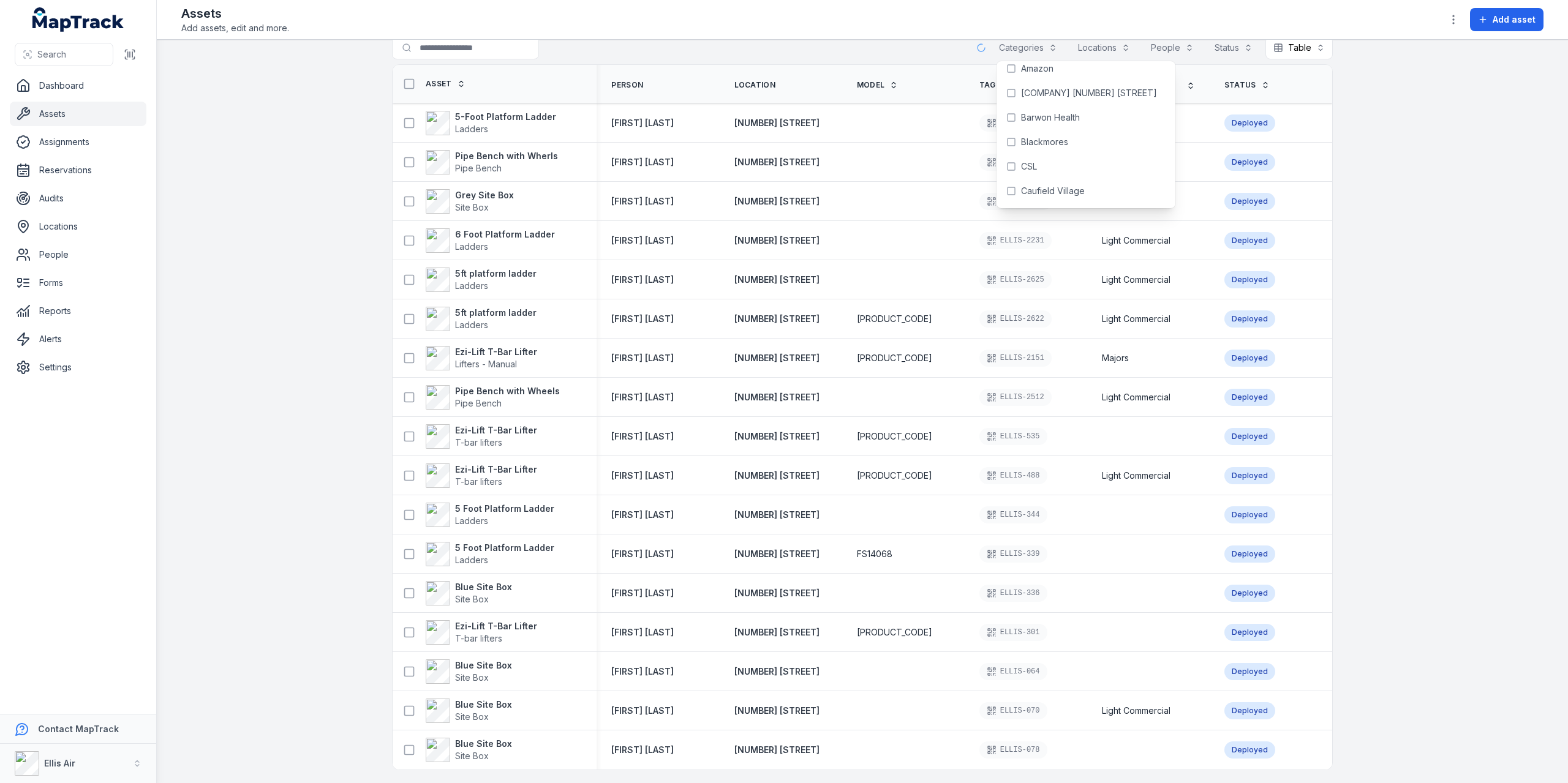 scroll, scrollTop: 306, scrollLeft: 0, axis: vertical 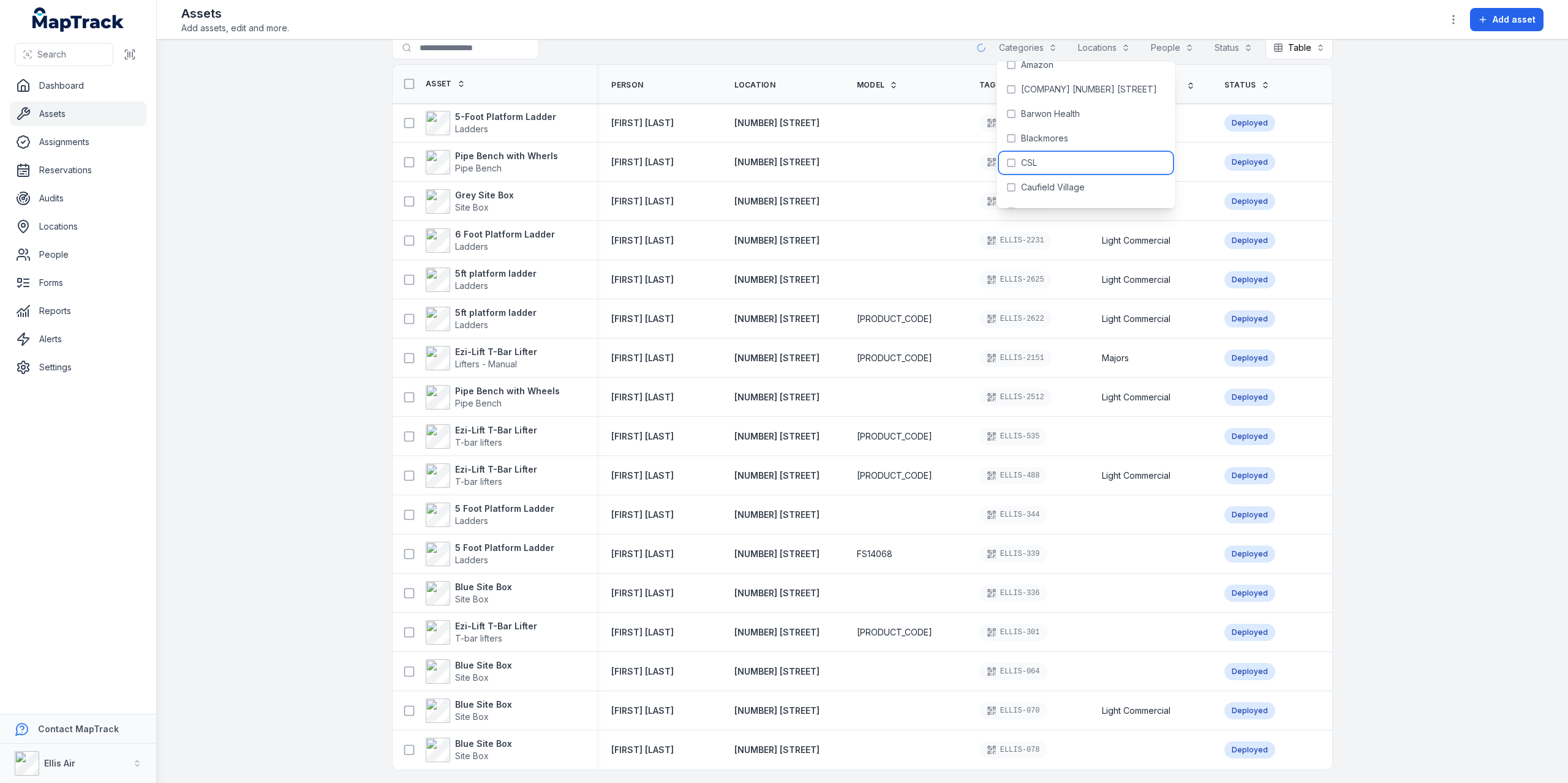 click on "CSL" at bounding box center (1086, 163) 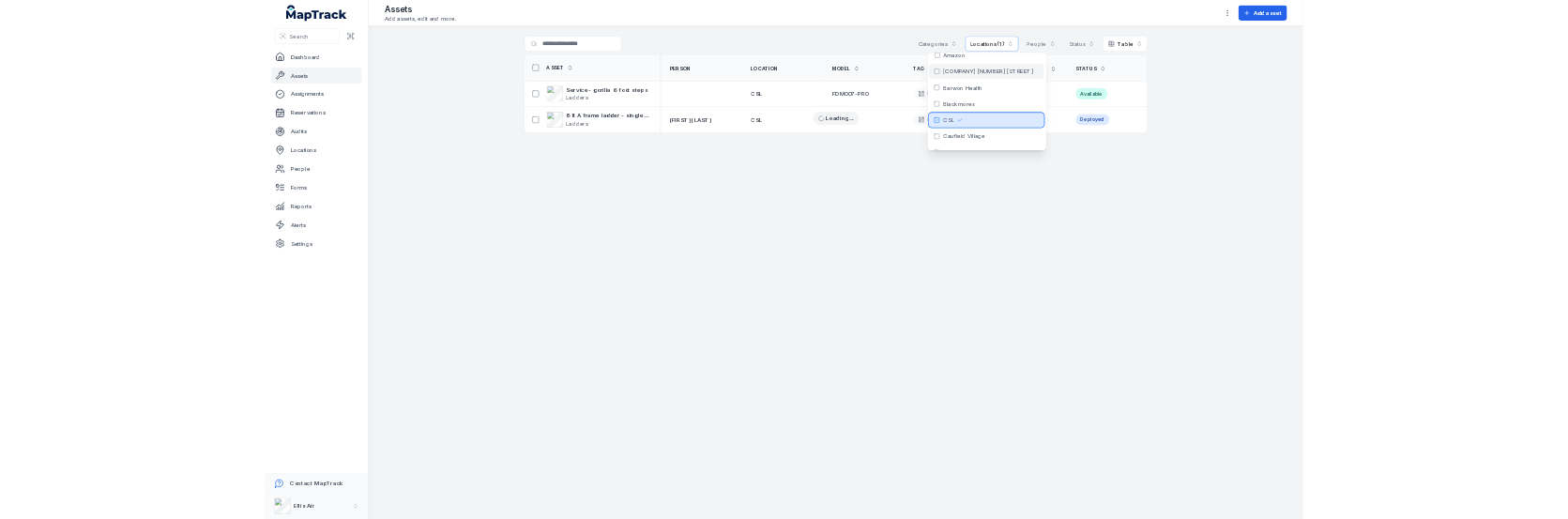scroll, scrollTop: 0, scrollLeft: 0, axis: both 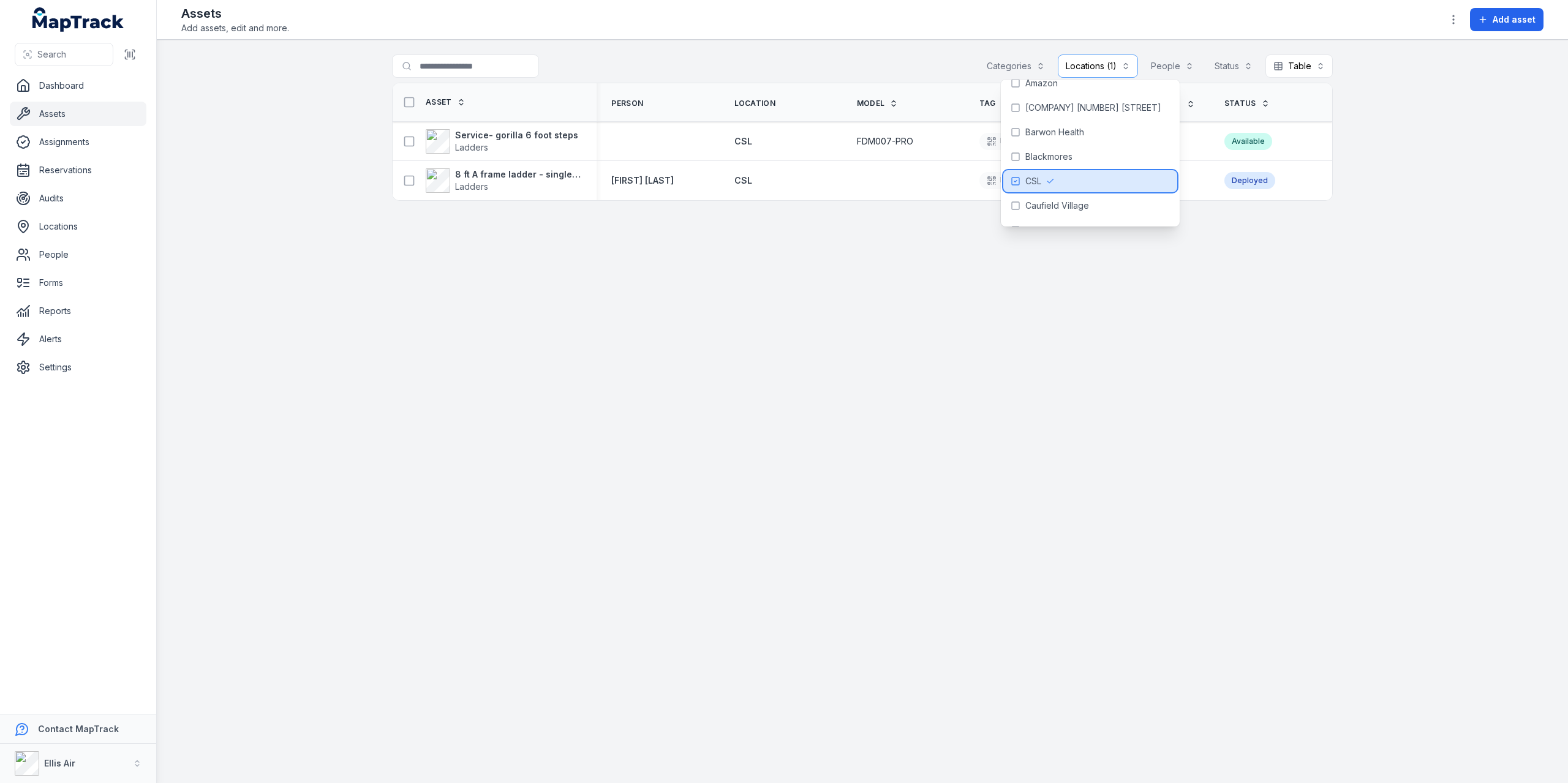click on "Locations   (1)" at bounding box center [1098, 66] 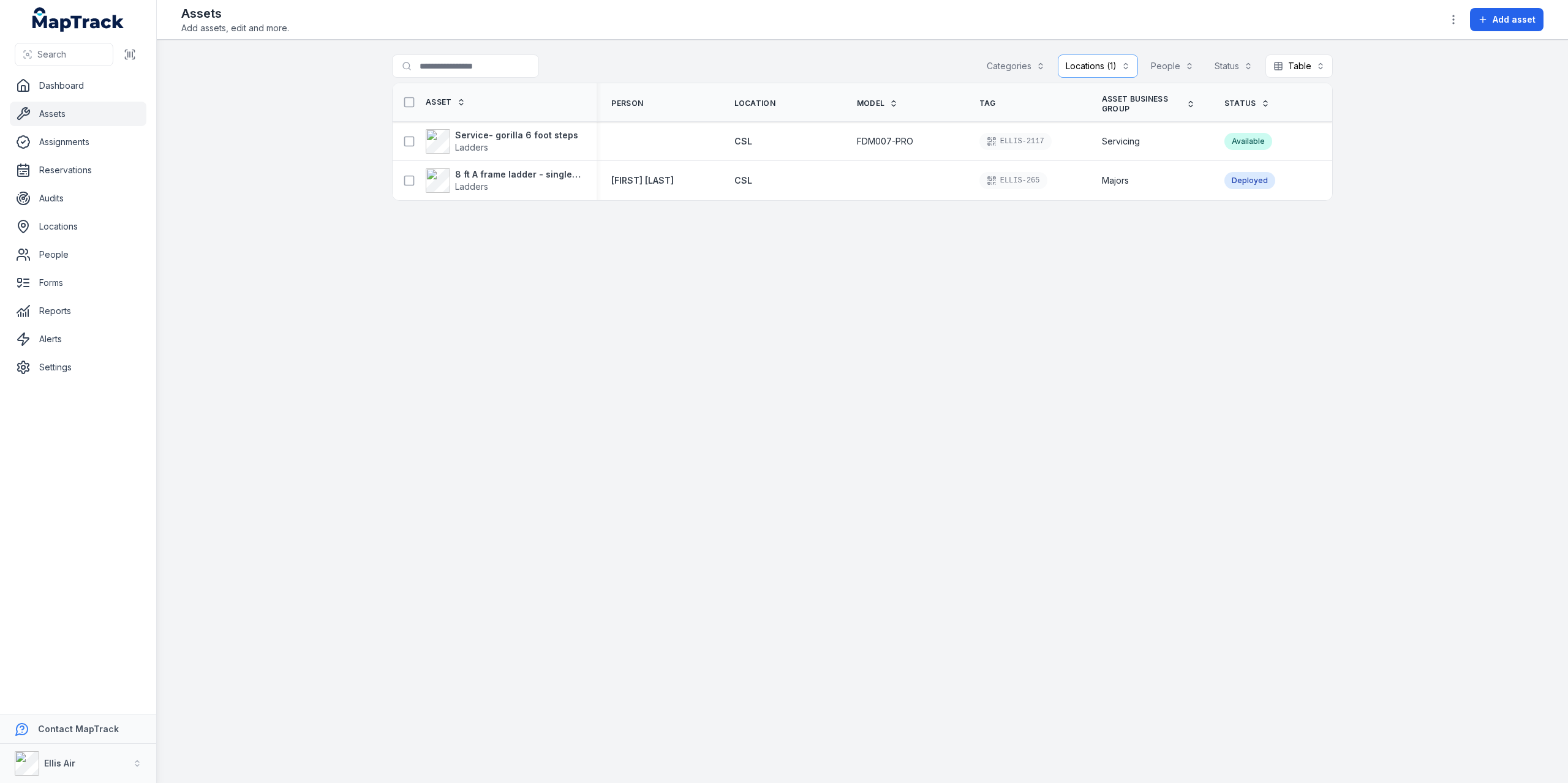 click on "**********" at bounding box center (862, 411) 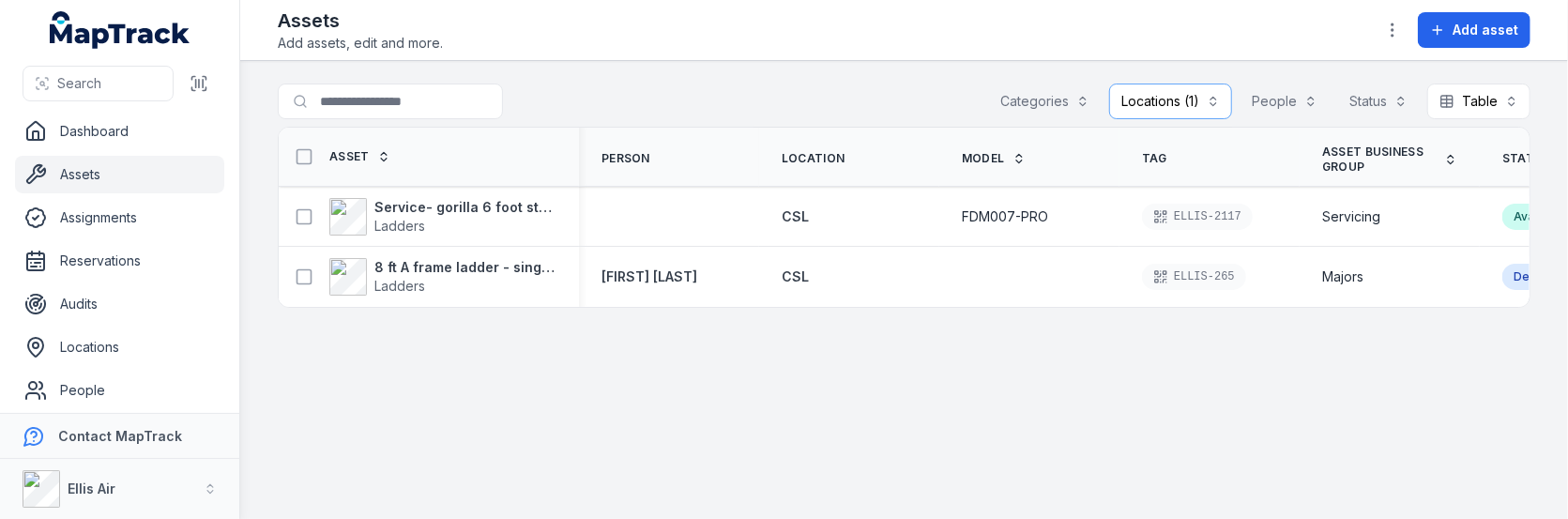 click on "Assets Add assets, edit and more. Add asset" at bounding box center [904, 30] 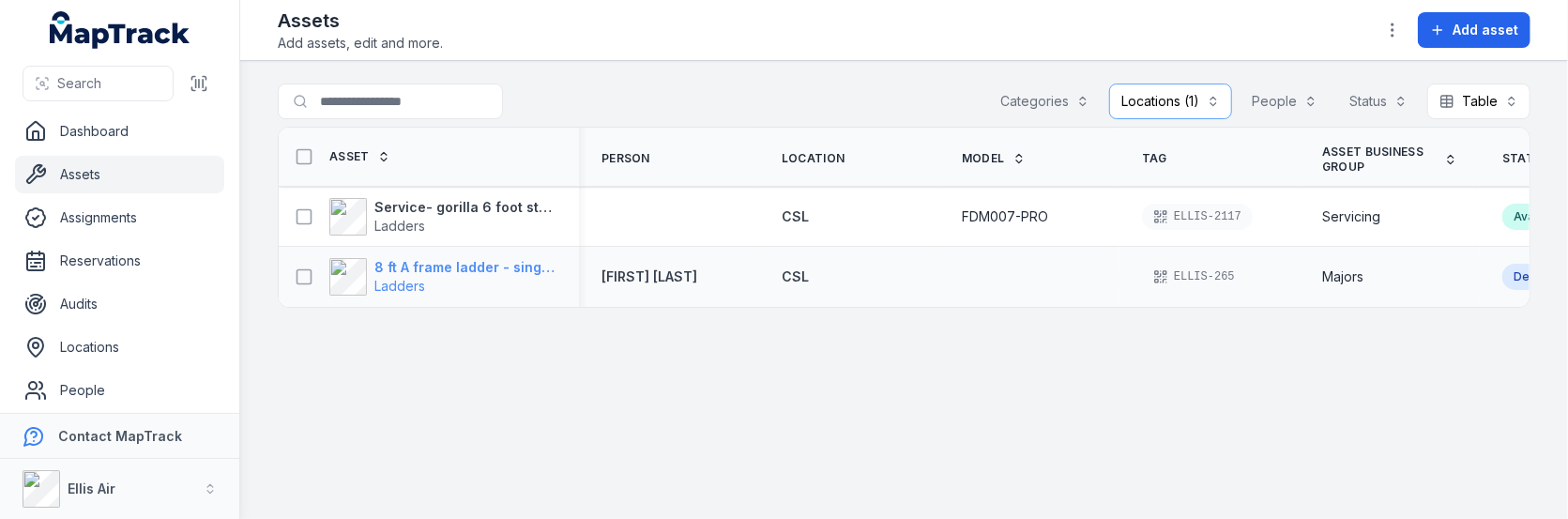 click on "8 ft A frame ladder - single sided(2.4m)" at bounding box center [465, 267] 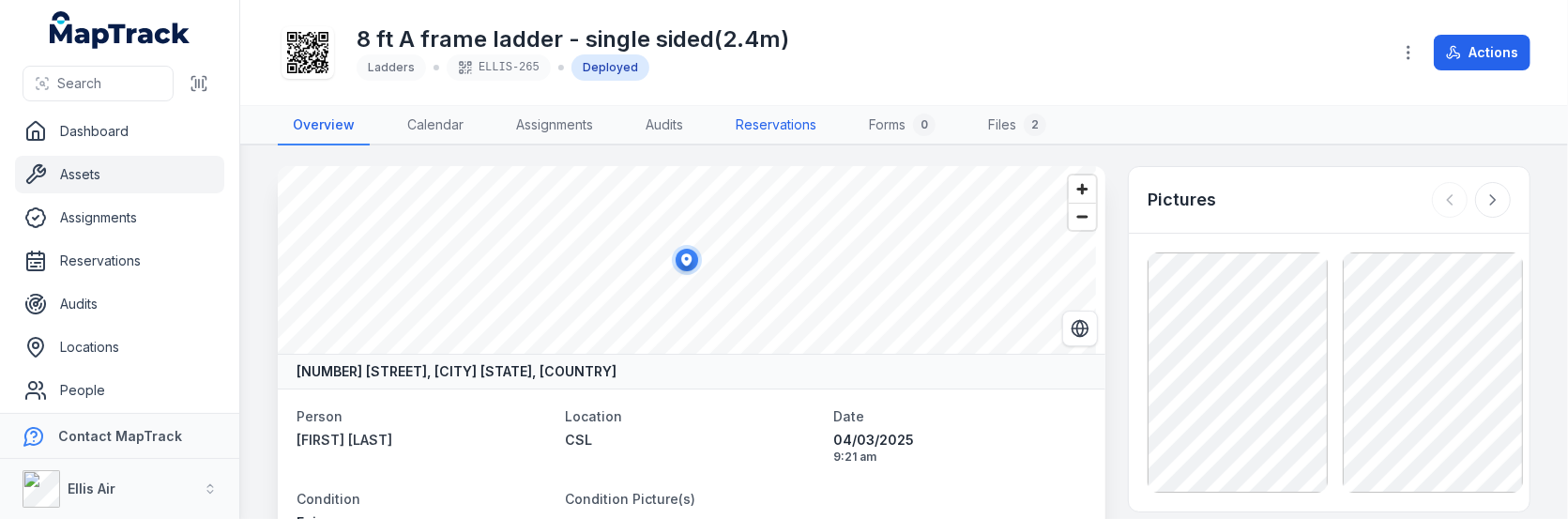 scroll, scrollTop: 0, scrollLeft: 0, axis: both 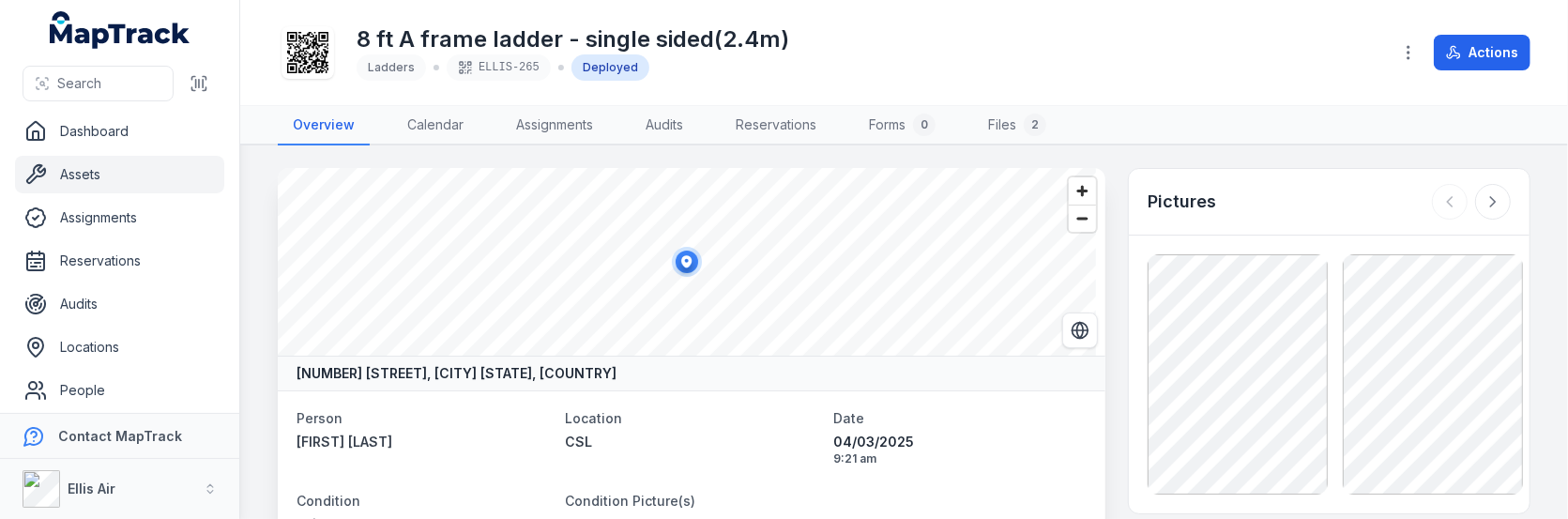 drag, startPoint x: 102, startPoint y: 182, endPoint x: 131, endPoint y: 184, distance: 29.06888 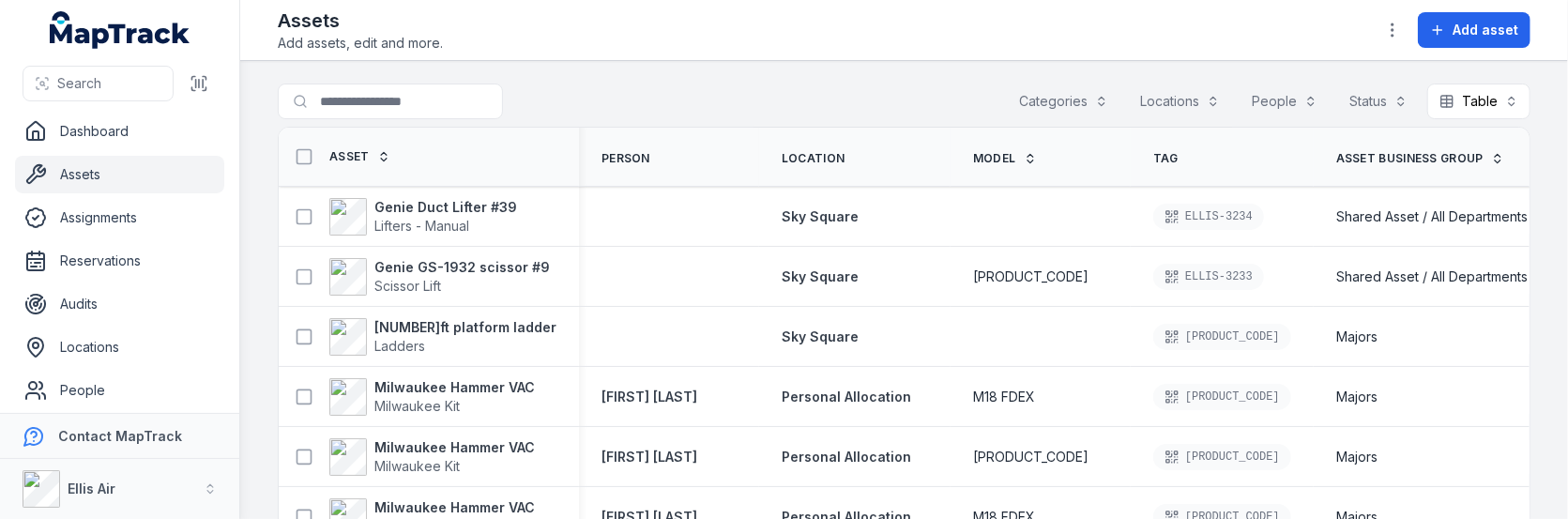 click on "Locations" at bounding box center [1180, 101] 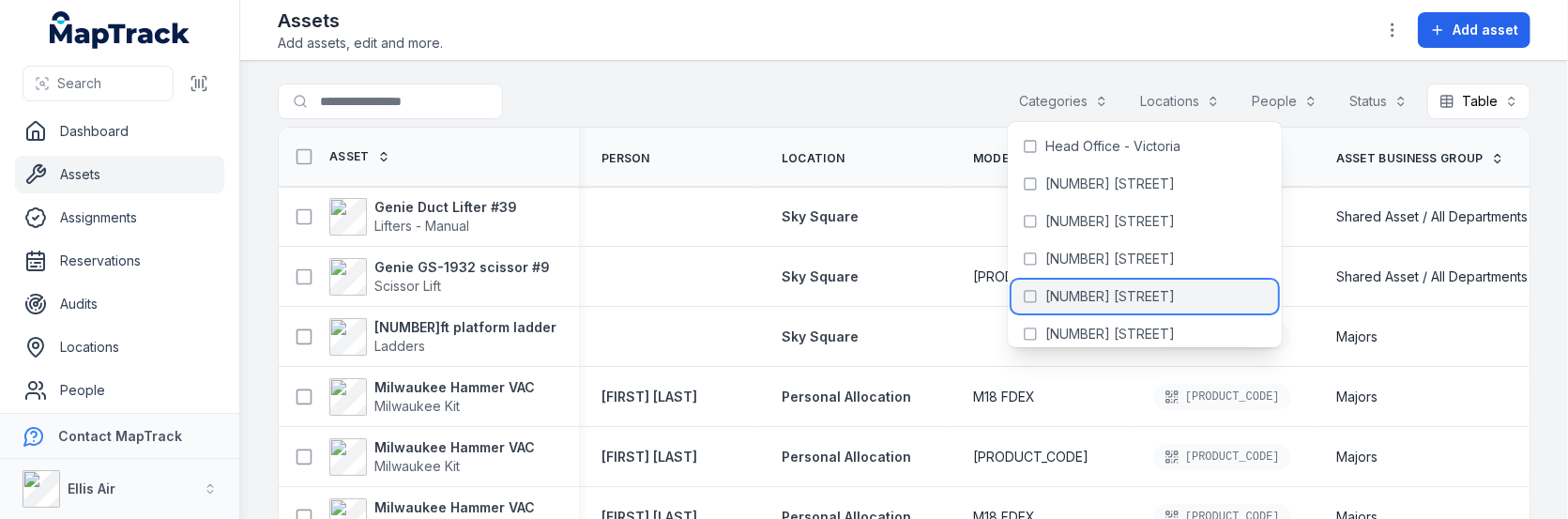 click on "[NUMBER] [STREET]" at bounding box center [1110, 297] 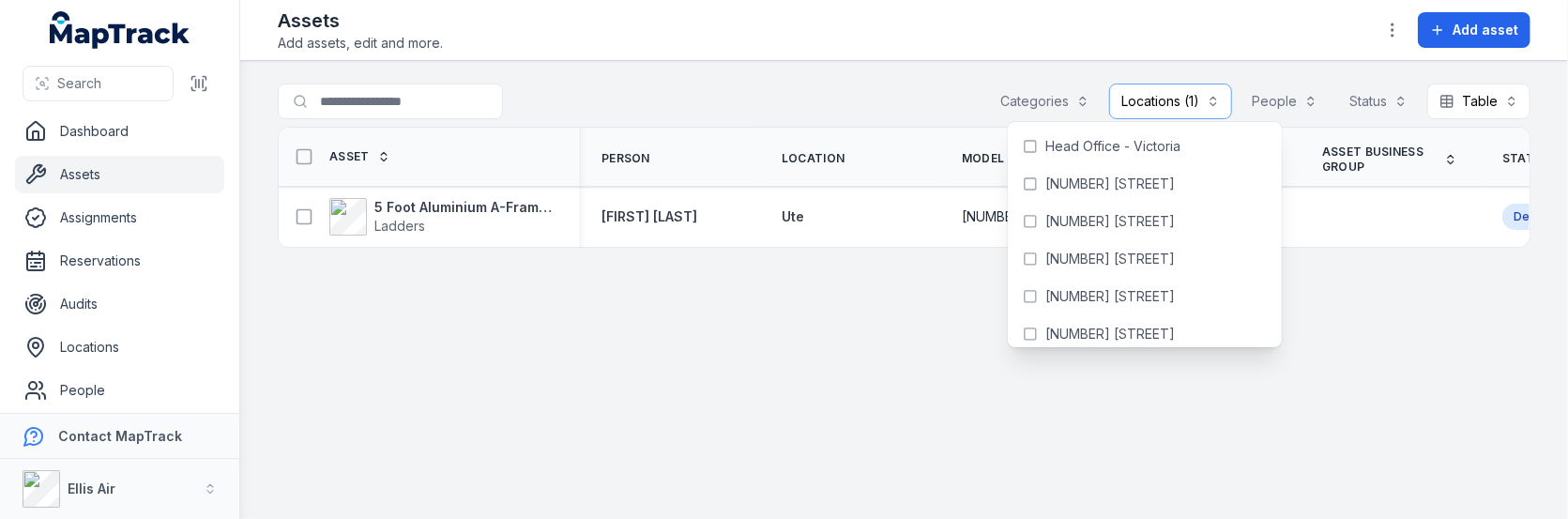 scroll, scrollTop: 0, scrollLeft: 0, axis: both 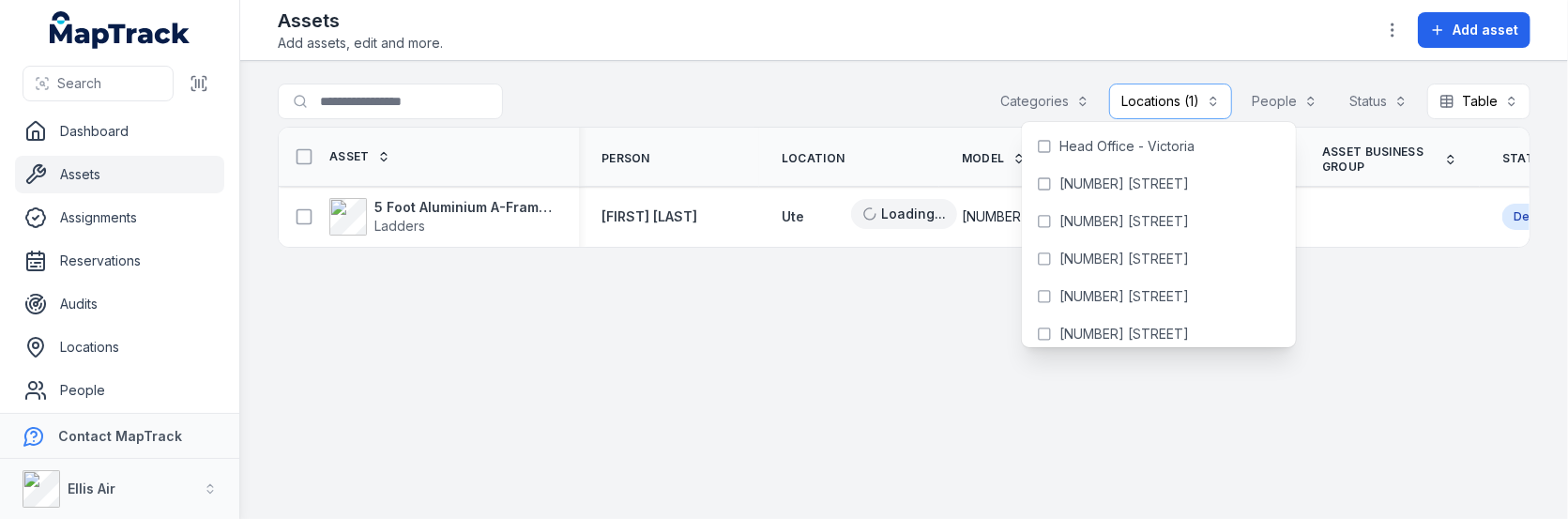click on "Locations   (1)" at bounding box center [1170, 101] 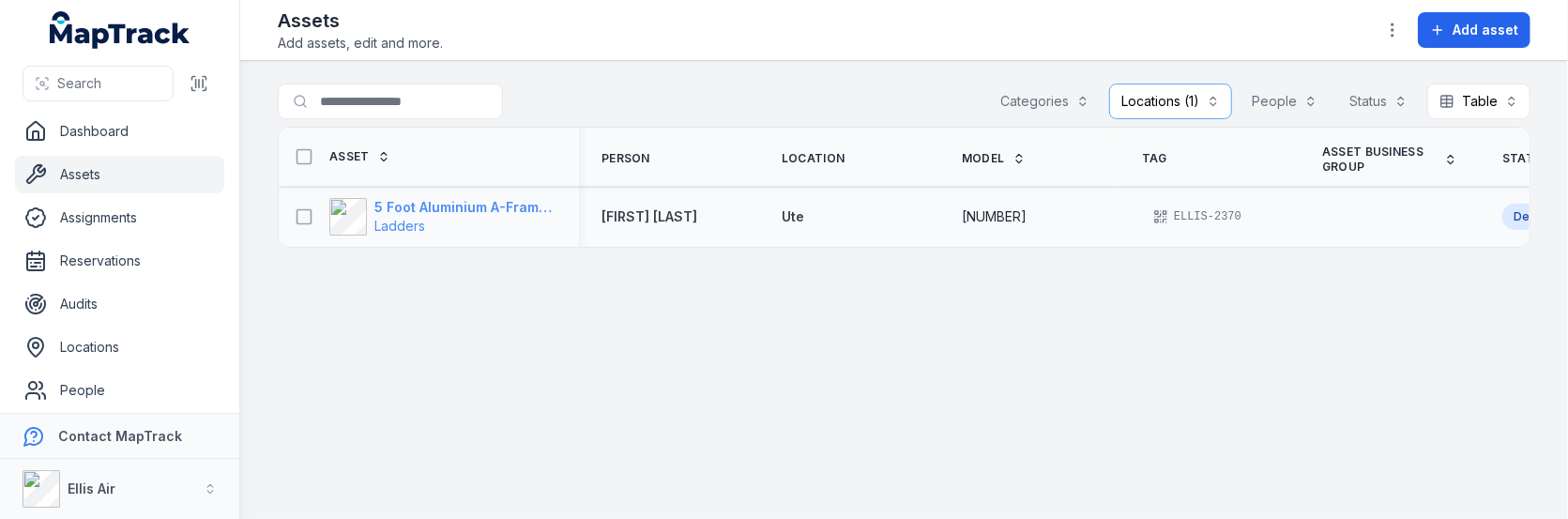 click on "5 Foot Aluminium A-Frame Ladder" at bounding box center [465, 207] 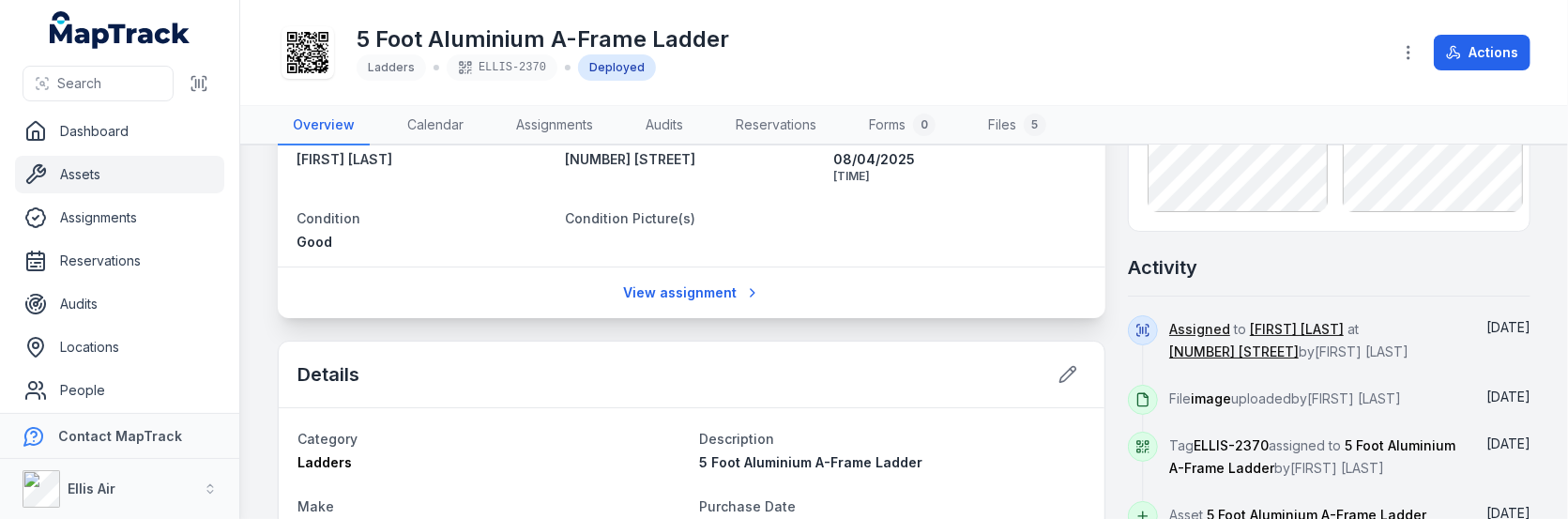 scroll, scrollTop: 282, scrollLeft: 0, axis: vertical 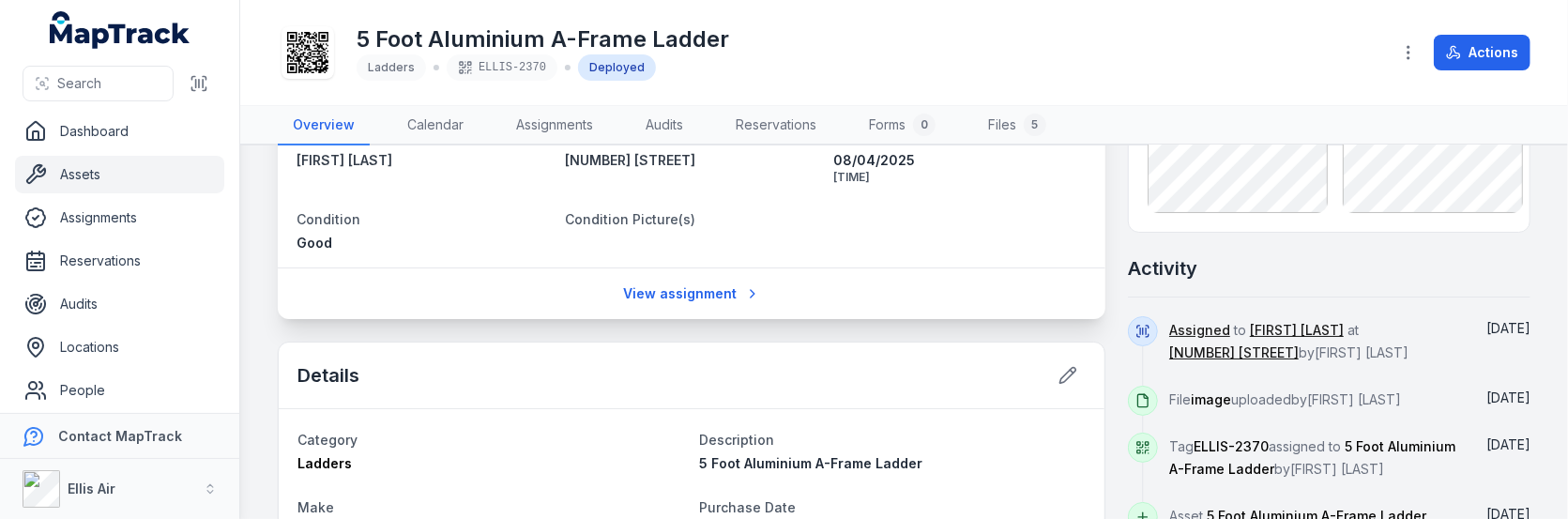 click on "Assets" at bounding box center (119, 175) 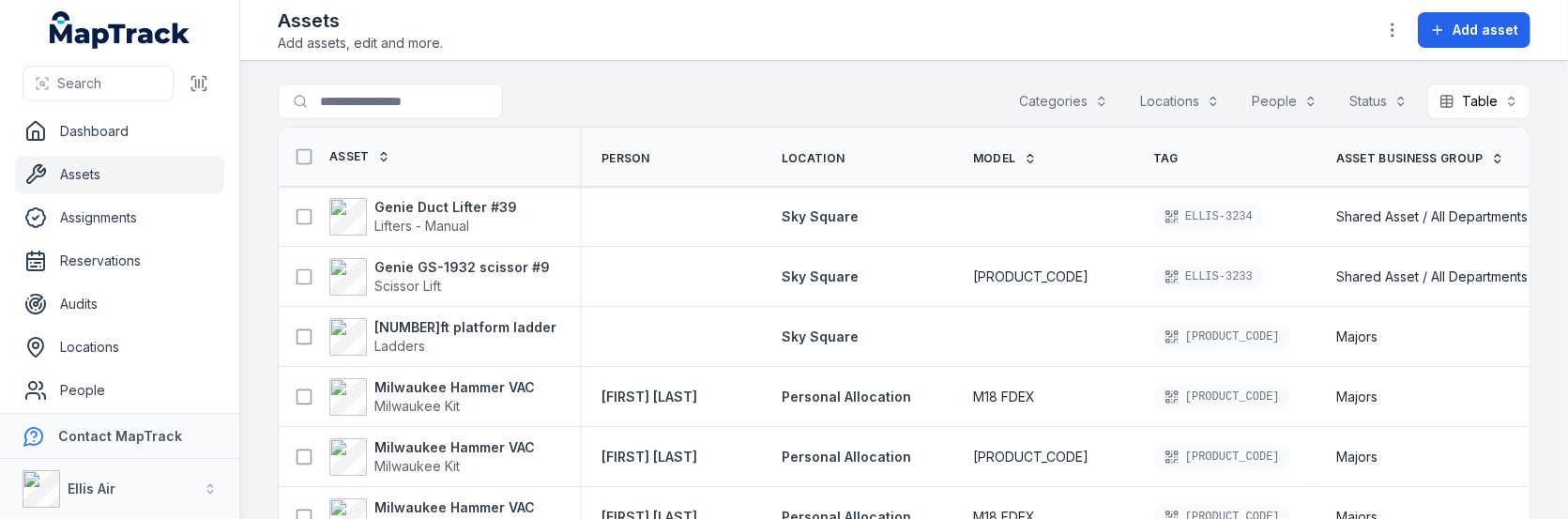 click on "Locations" at bounding box center [1180, 101] 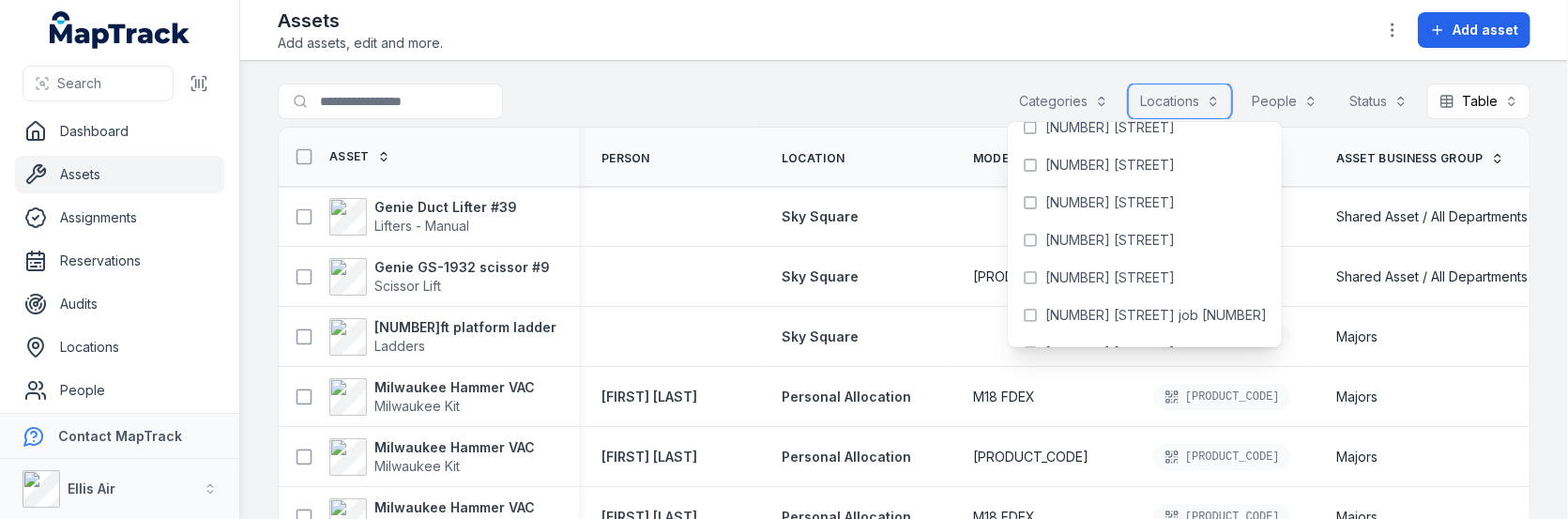scroll, scrollTop: 0, scrollLeft: 0, axis: both 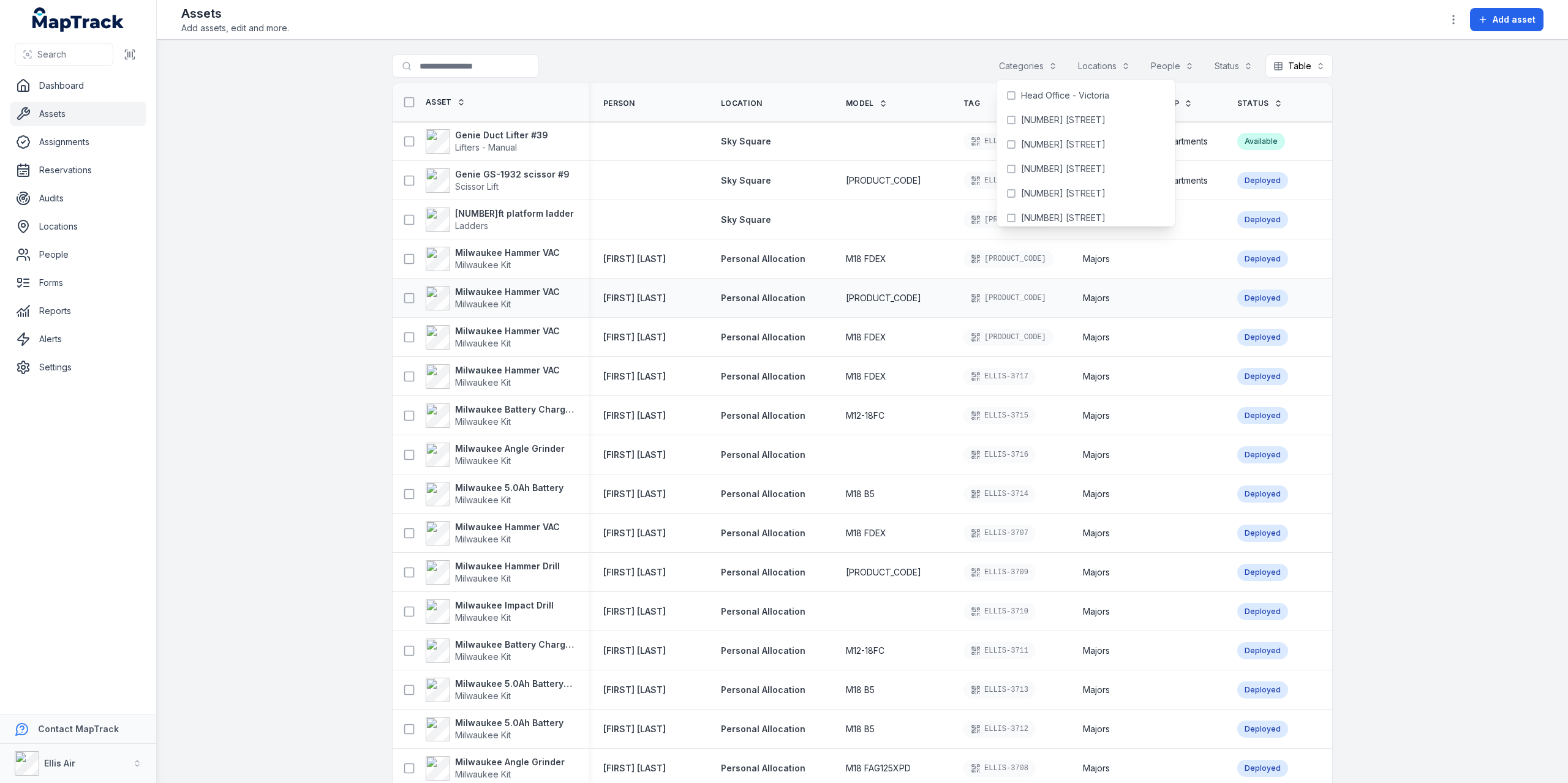 click on "Majors" at bounding box center (1145, 298) 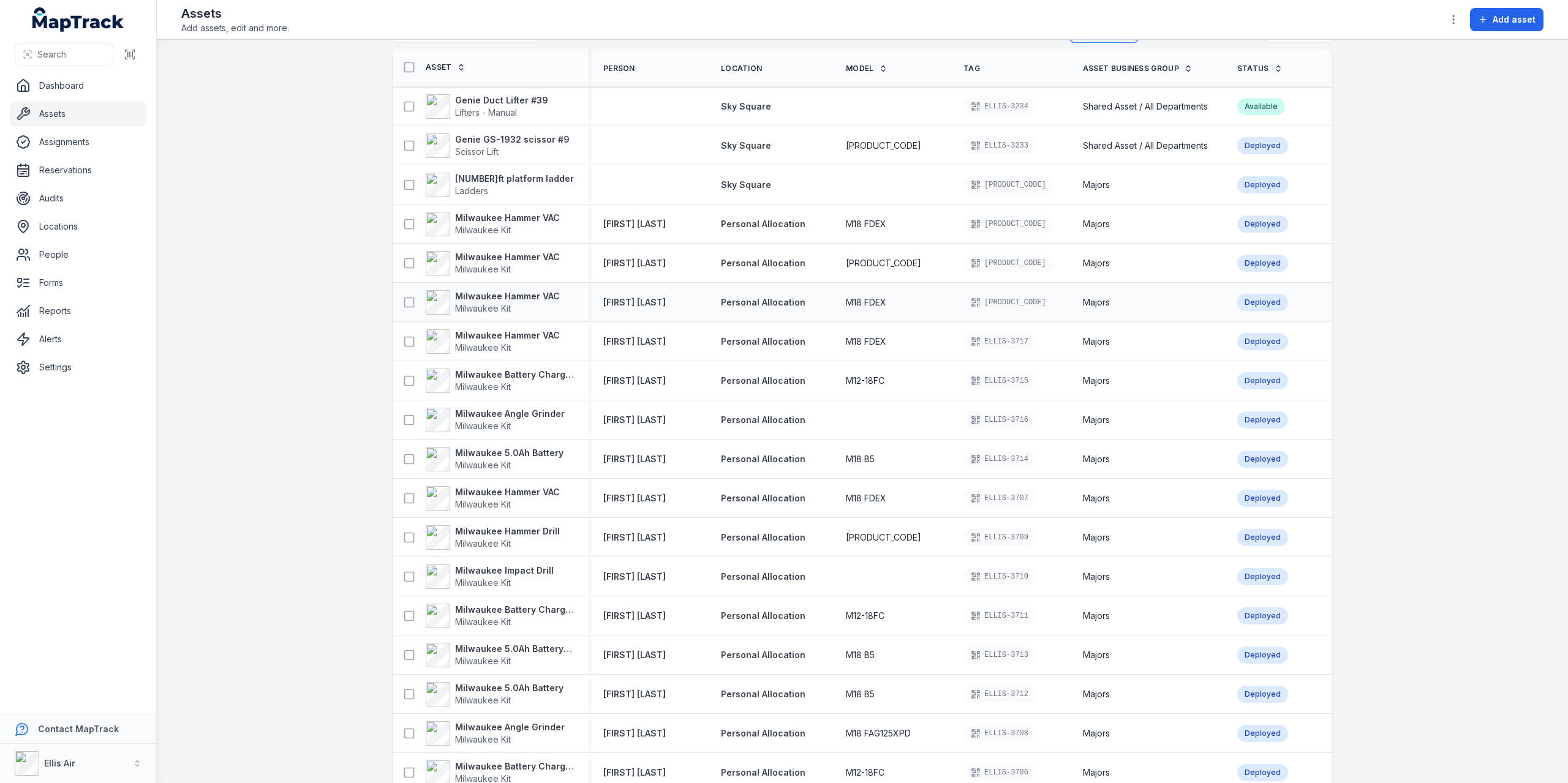 scroll, scrollTop: 0, scrollLeft: 0, axis: both 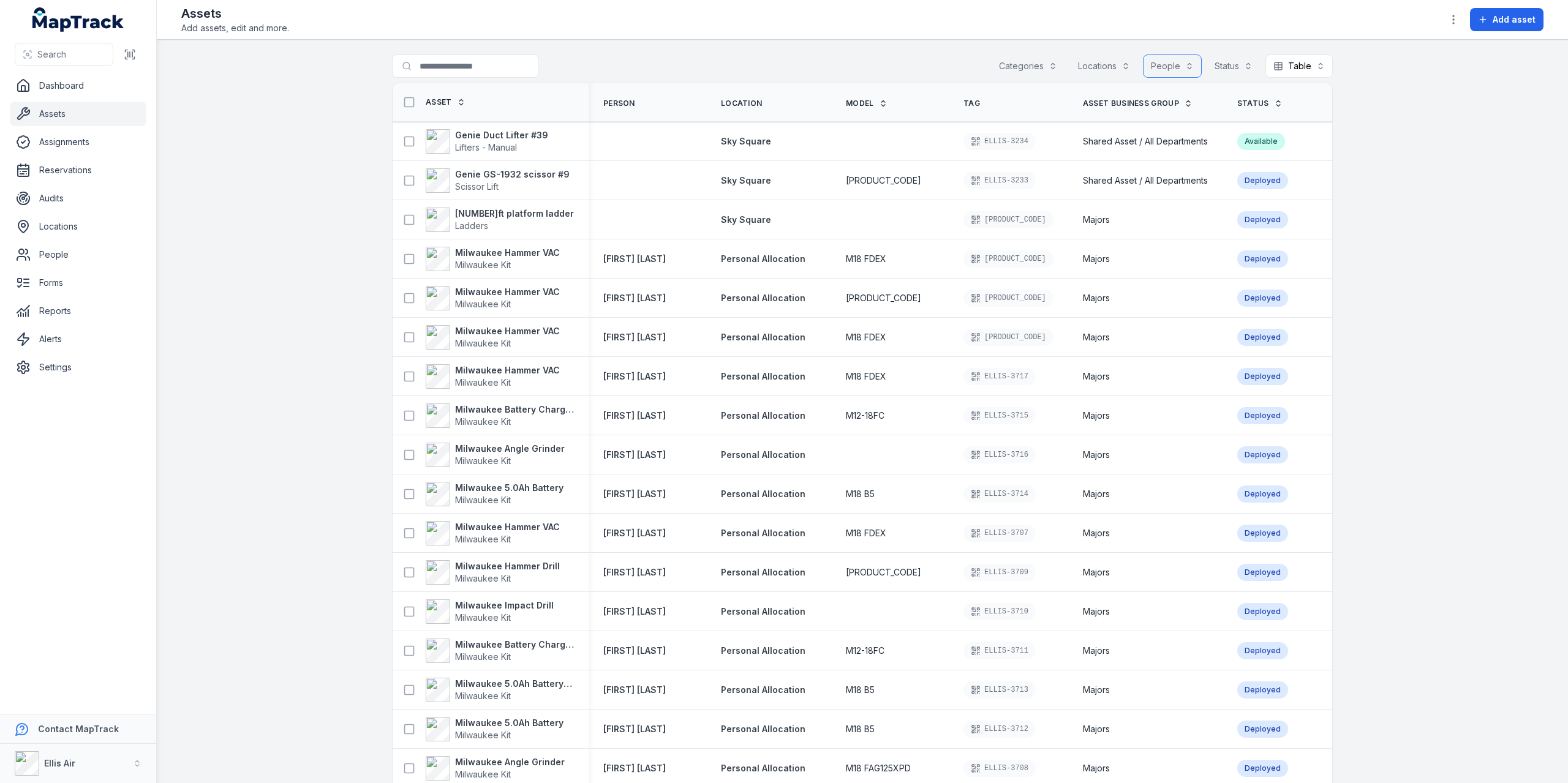 drag, startPoint x: 1159, startPoint y: 66, endPoint x: 1172, endPoint y: 63, distance: 13.34166 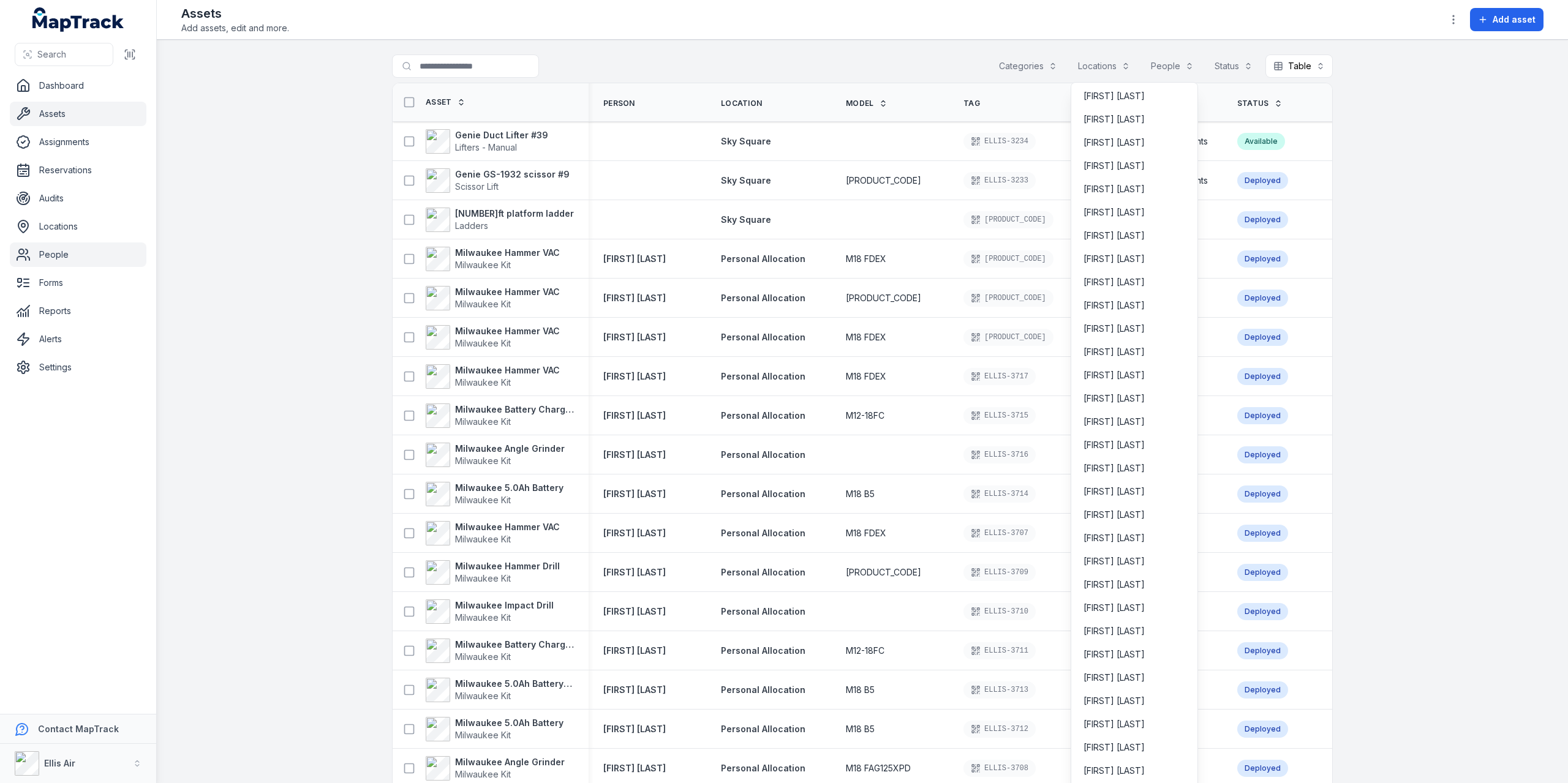 click on "Toggle Navigation Assets Add assets, edit and more. Add asset Search for  assets Categories   Locations   People Status Table ***** Asset Person Location Model Tag Asset Business Group Status Genie Duct Lifter #39 Lifters - Manual Sky Square ELLIS-3234 Shared Asset / All Departments Available Genie GS-1932 scissor #9 Scissor Lift  Sky Square GS-1932 ELLIS-3233 Shared Asset / All Departments Deployed 7ft platform ladder Ladders Sky Square ELLIS-3235 Majors Deployed Milwaukee Hammer VAC Milwaukee Kit [FIRST] [LAST] Personal Allocation M18 FDEX ELLIS-3720 Majors Deployed Milwaukee Hammer VAC Milwaukee Kit [FIRST] [LAST] Personal Allocation M18 CDEX ELLIS-3719 Majors Deployed Milwaukee Hammer VAC Milwaukee Kit [FIRST] [LAST] Personal Allocation M18 FDEX ELLIS-3718 Majors Deployed Milwaukee Hammer VAC Milwaukee Kit [FIRST] [LAST] Personal Allocation M18 FDEX ELLIS-3717 Majors Deployed" at bounding box center (784, 391) 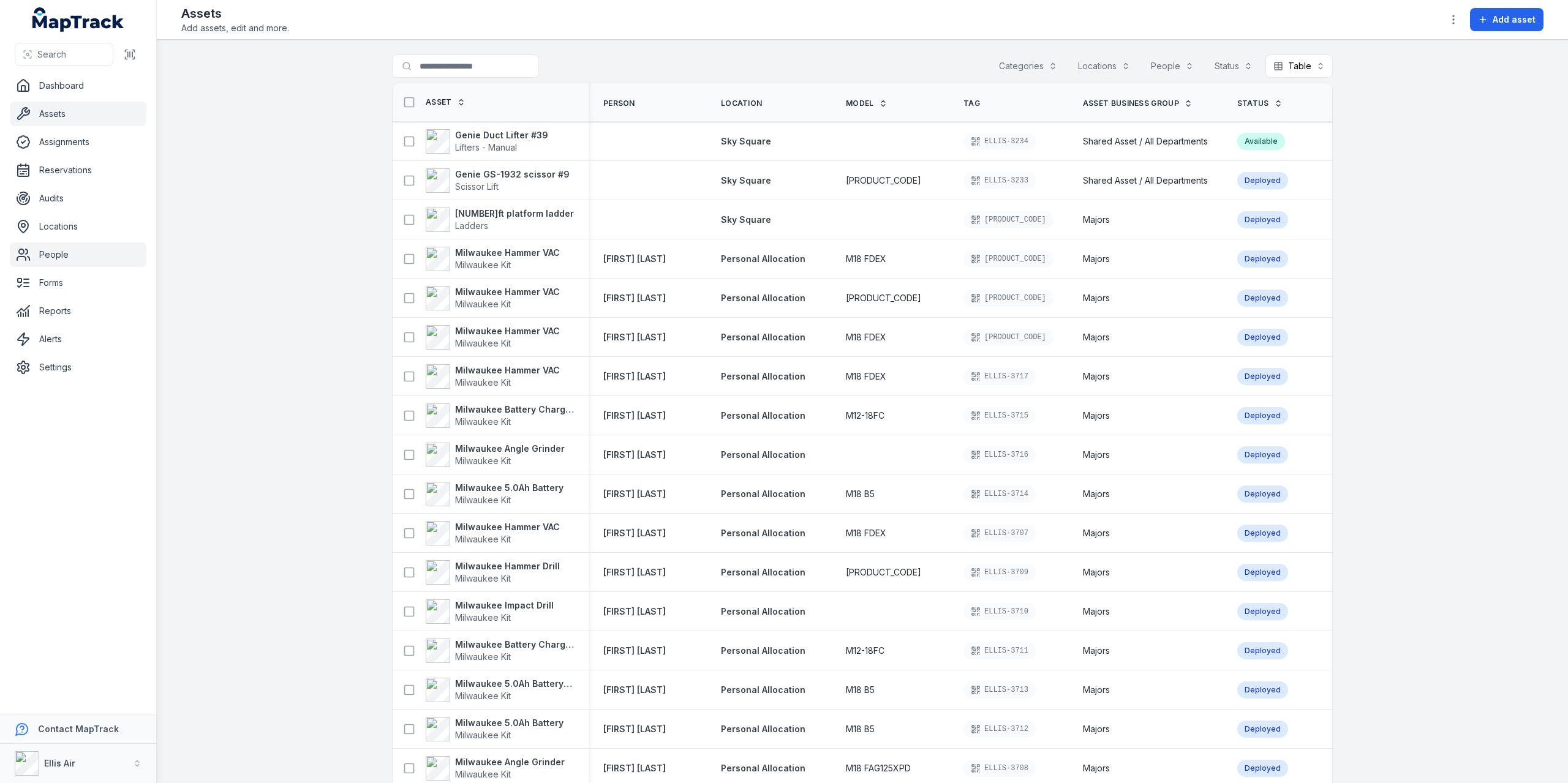 click on "People" at bounding box center (78, 255) 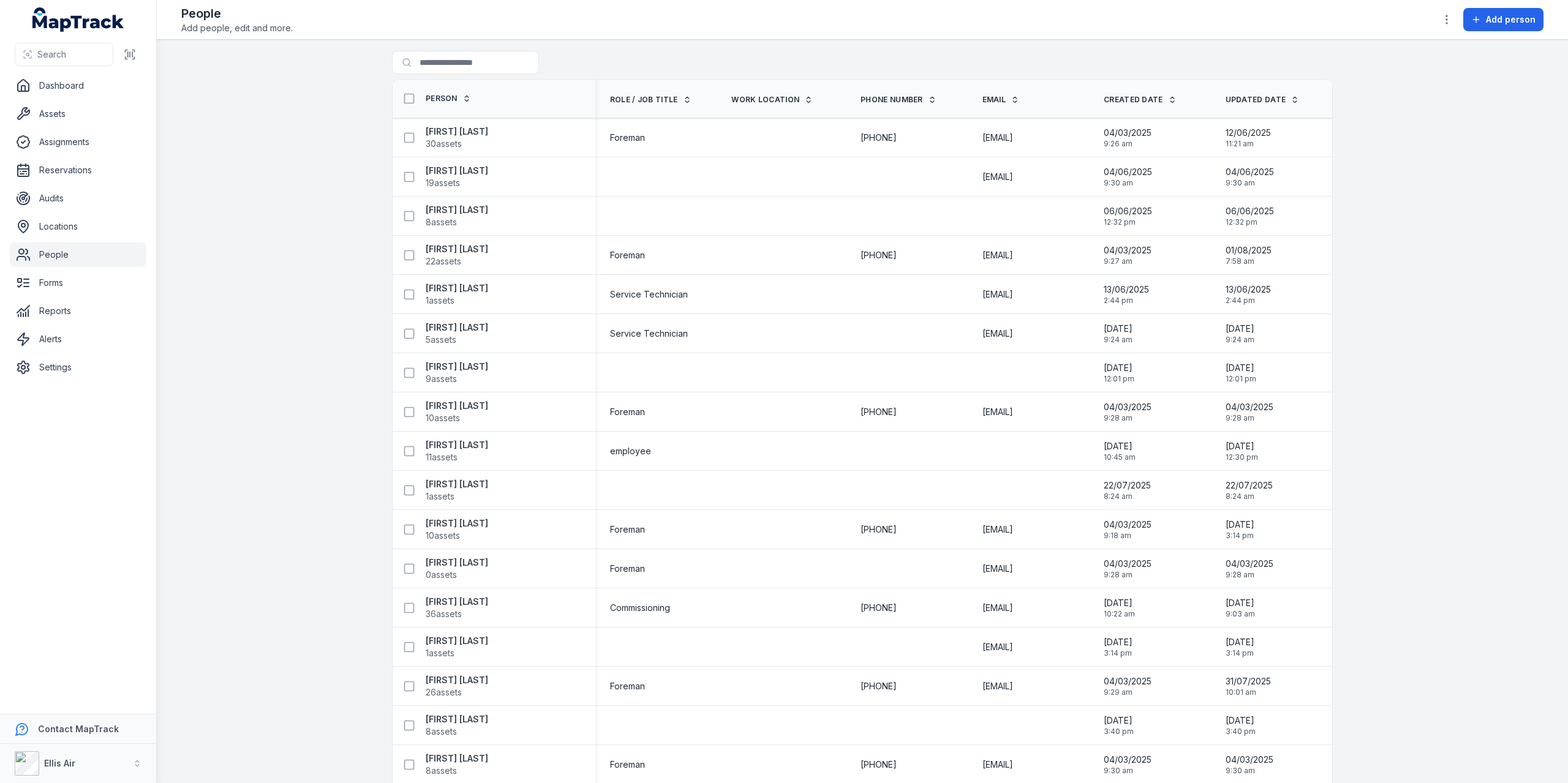 scroll, scrollTop: 0, scrollLeft: 0, axis: both 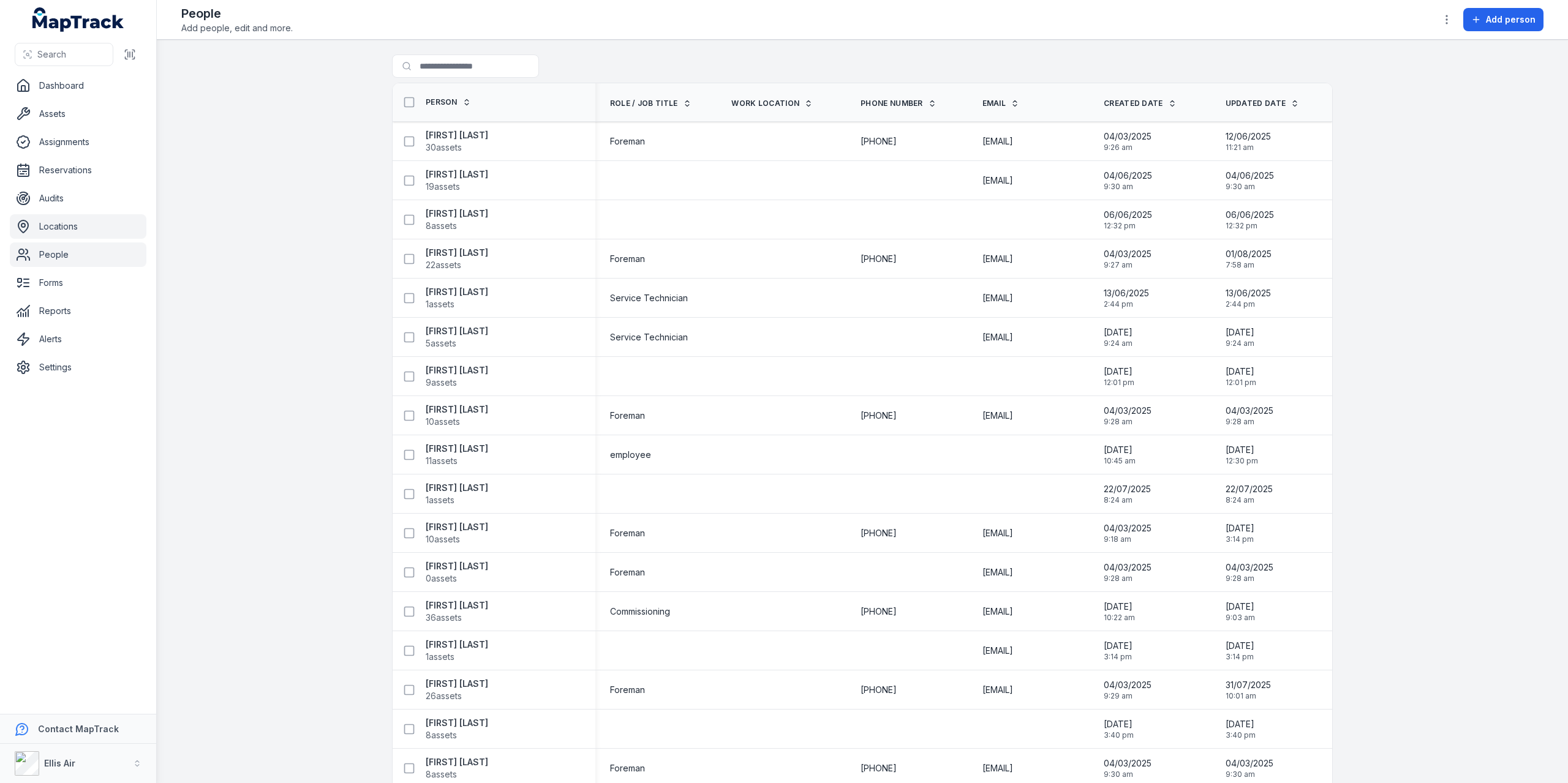 click on "Locations" at bounding box center [78, 227] 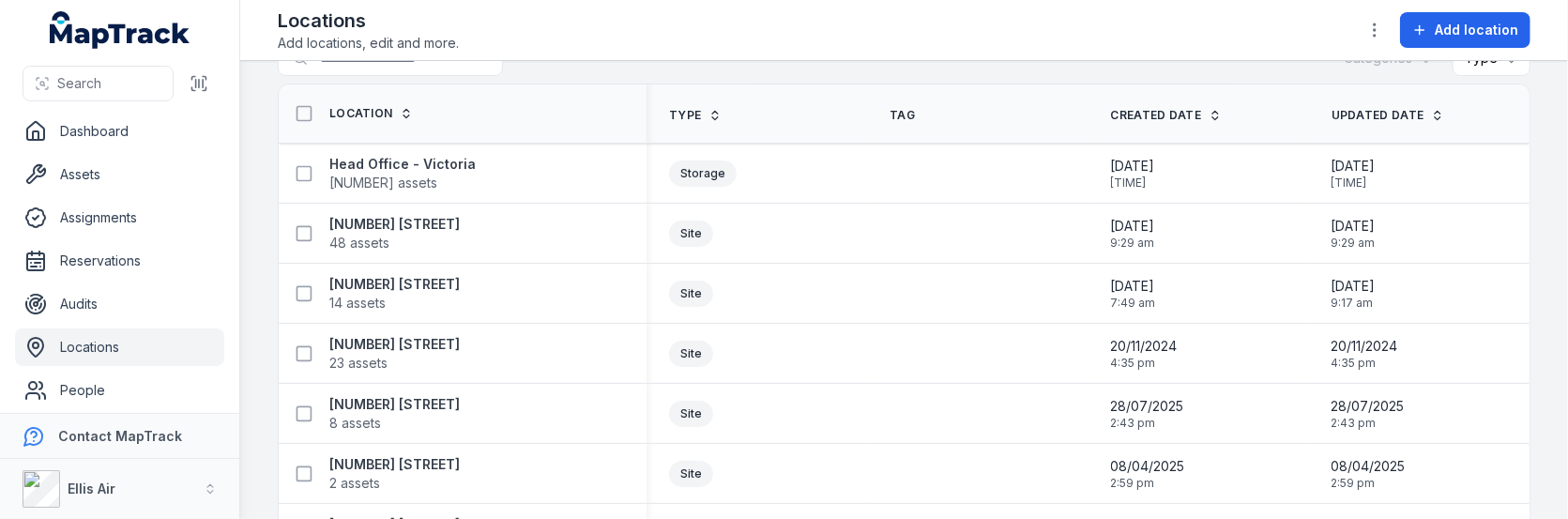 scroll, scrollTop: 0, scrollLeft: 0, axis: both 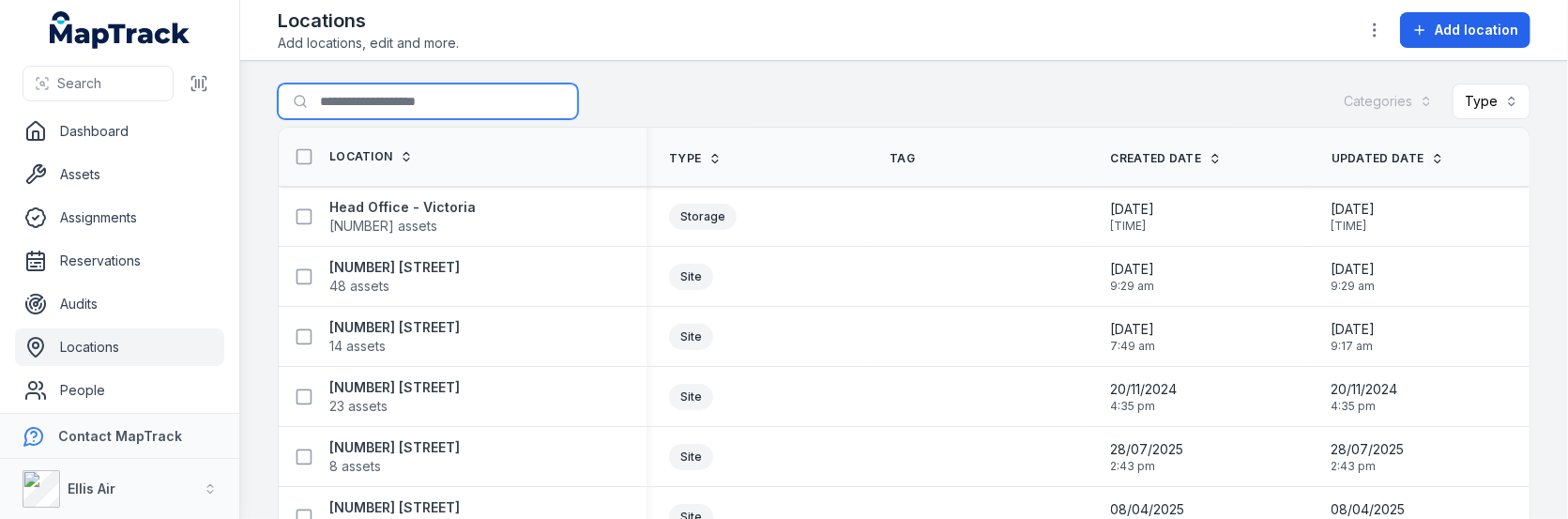 click on "Search for  locations" at bounding box center (428, 101) 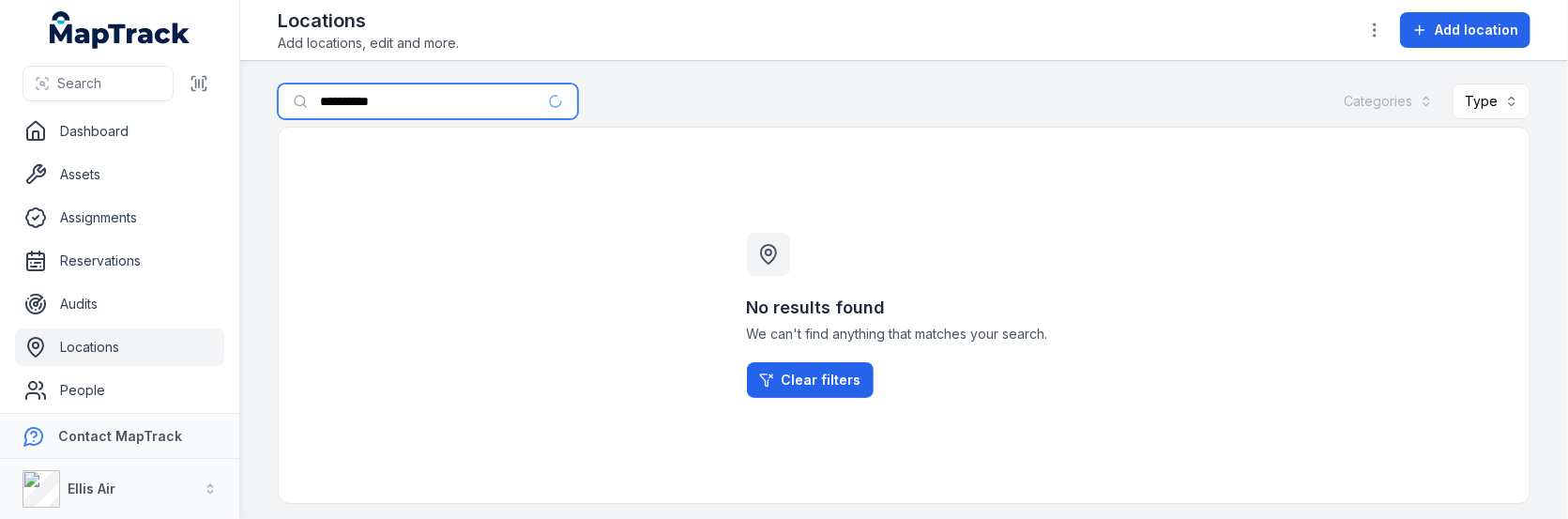 type on "**********" 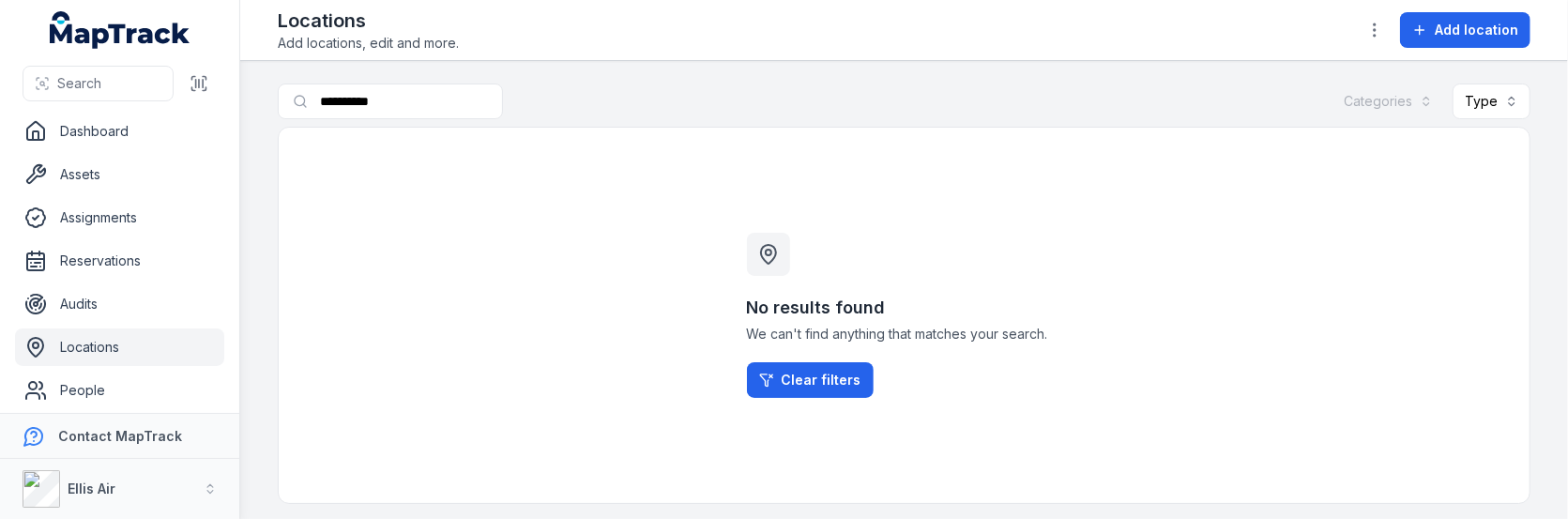 click on "Dashboard Assets Assignments Reservations Audits Locations People Forms Reports Alerts Settings" at bounding box center [119, 347] 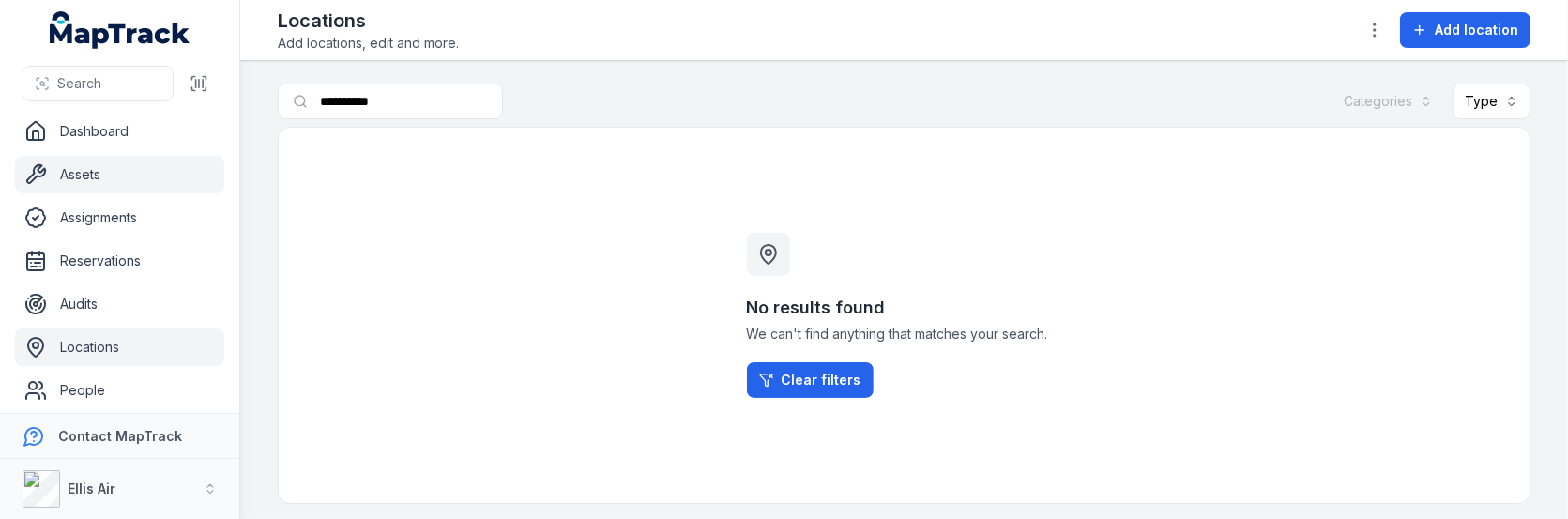 click on "Assets" at bounding box center (119, 175) 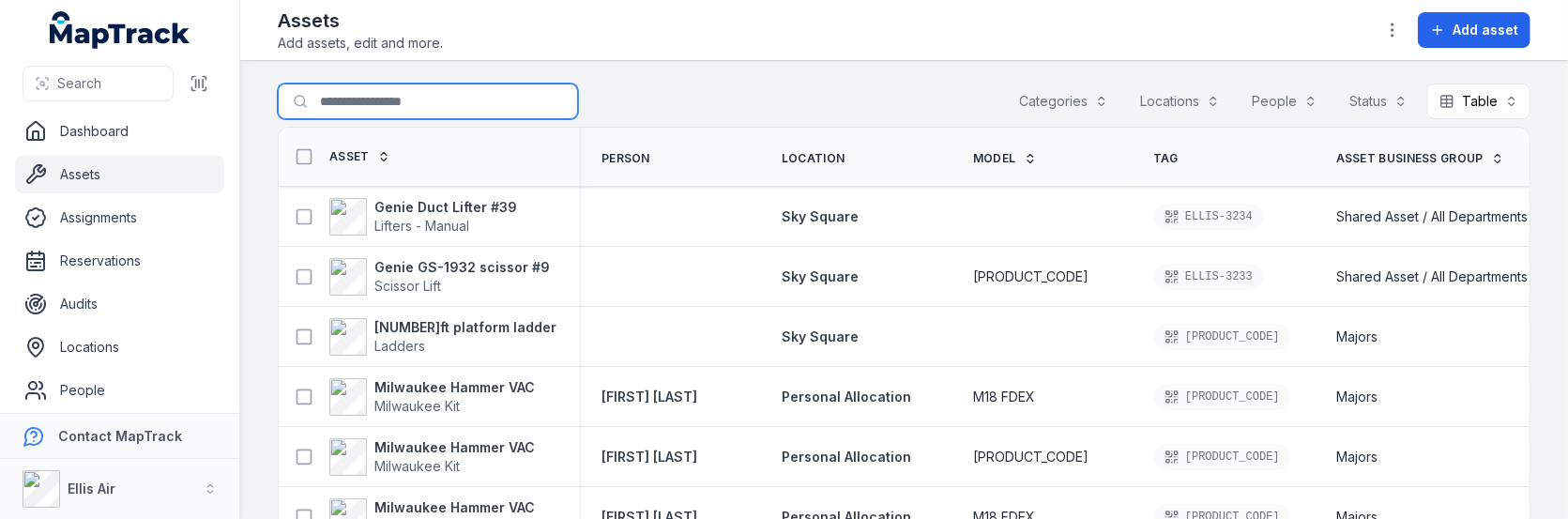 click on "Search for  assets" at bounding box center (428, 101) 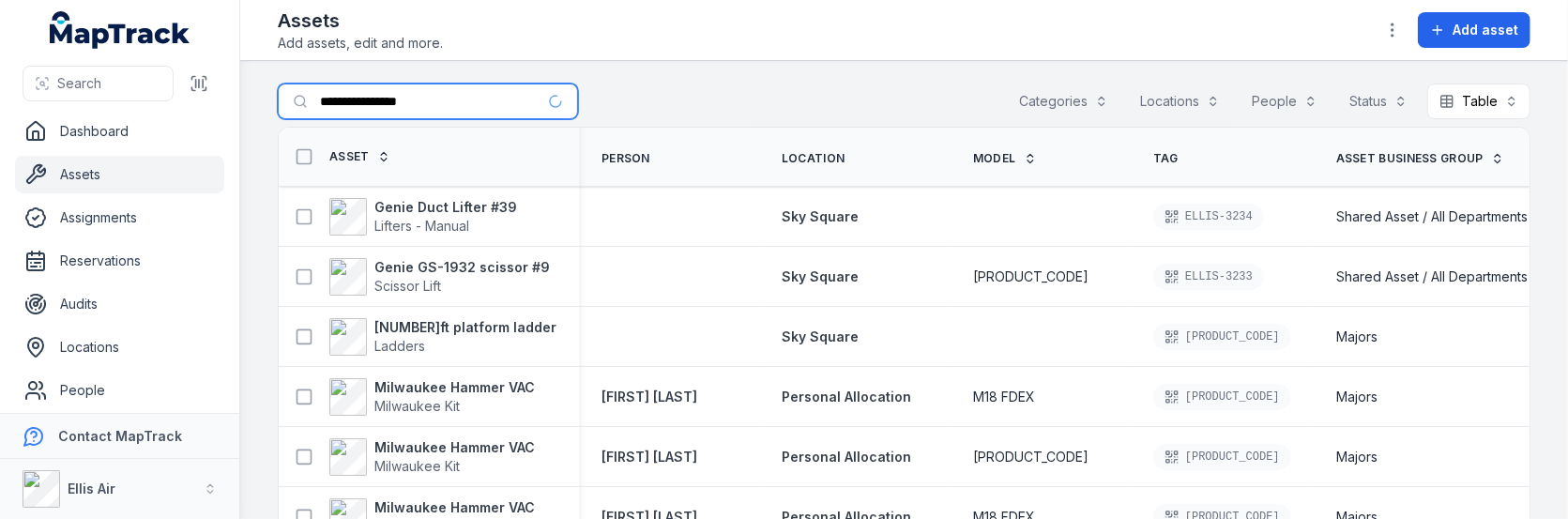 type on "**********" 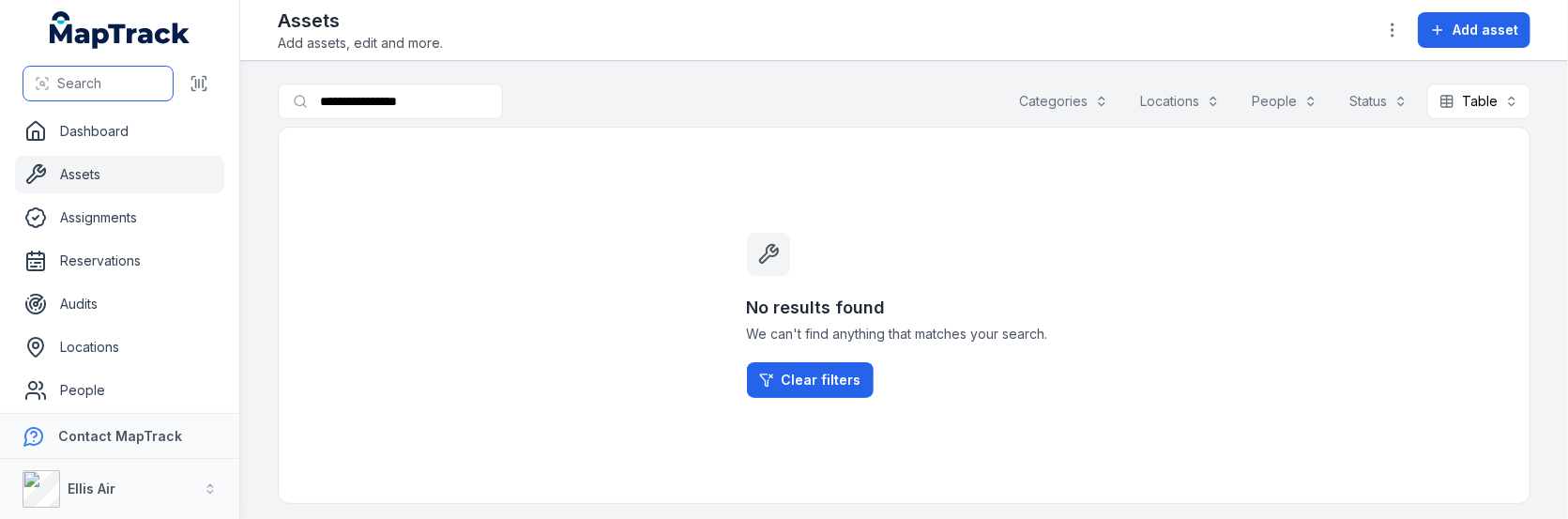 click on "Search" at bounding box center (79, 84) 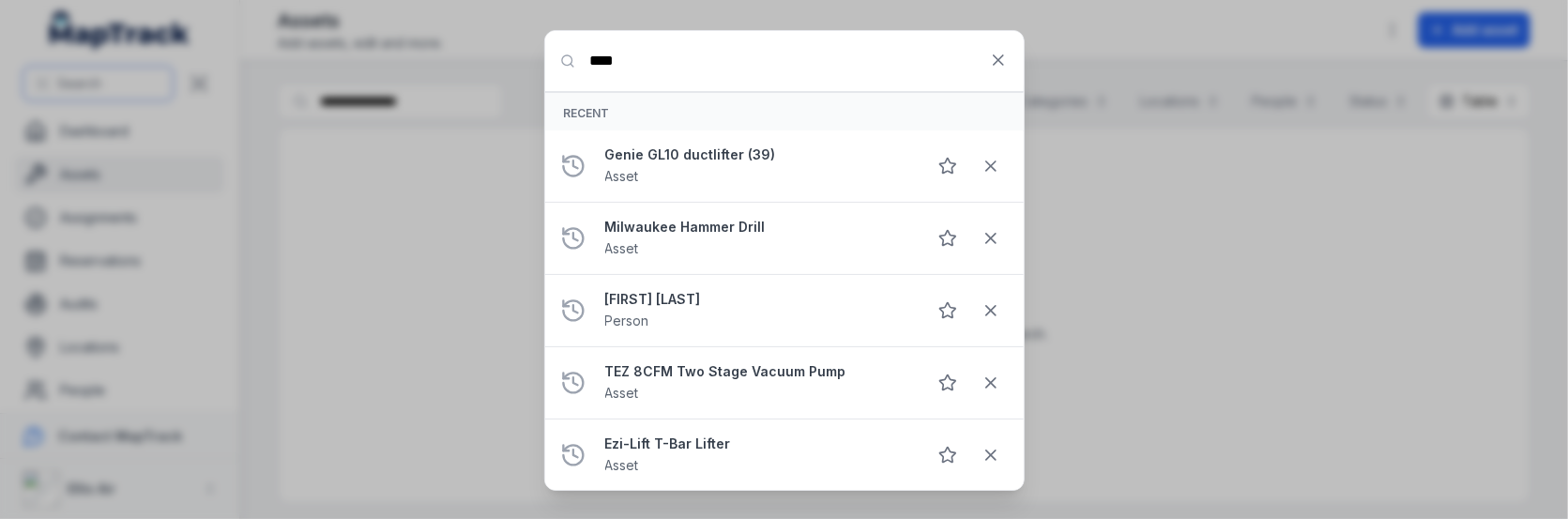 type on "****" 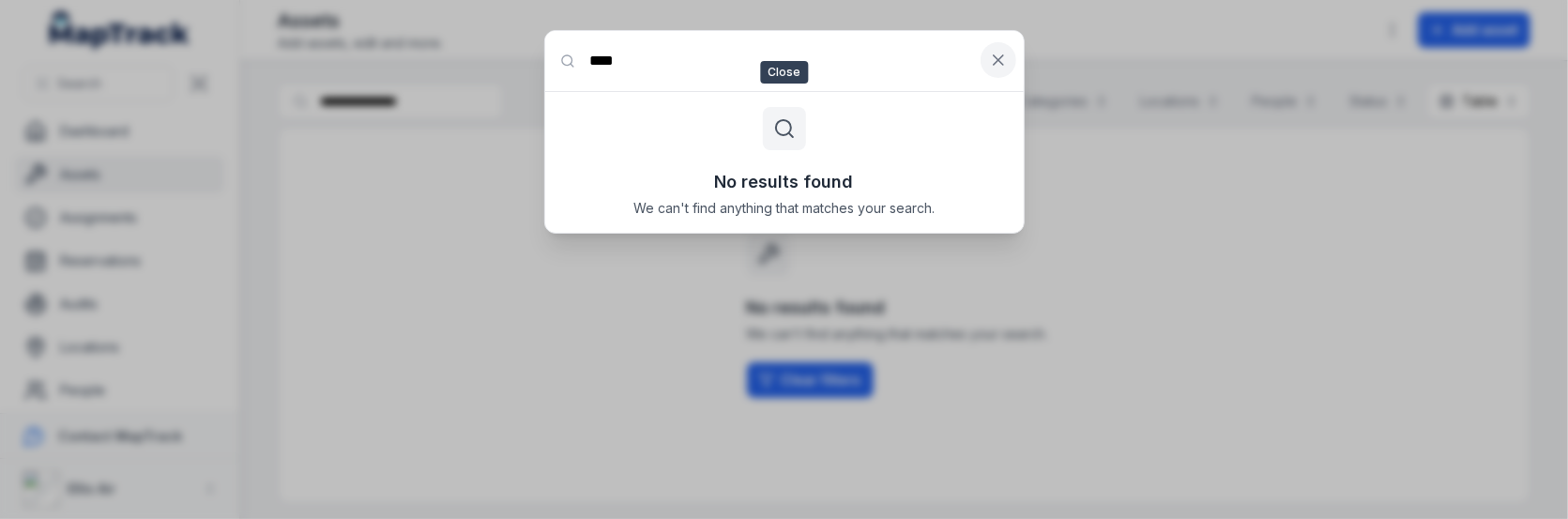 click 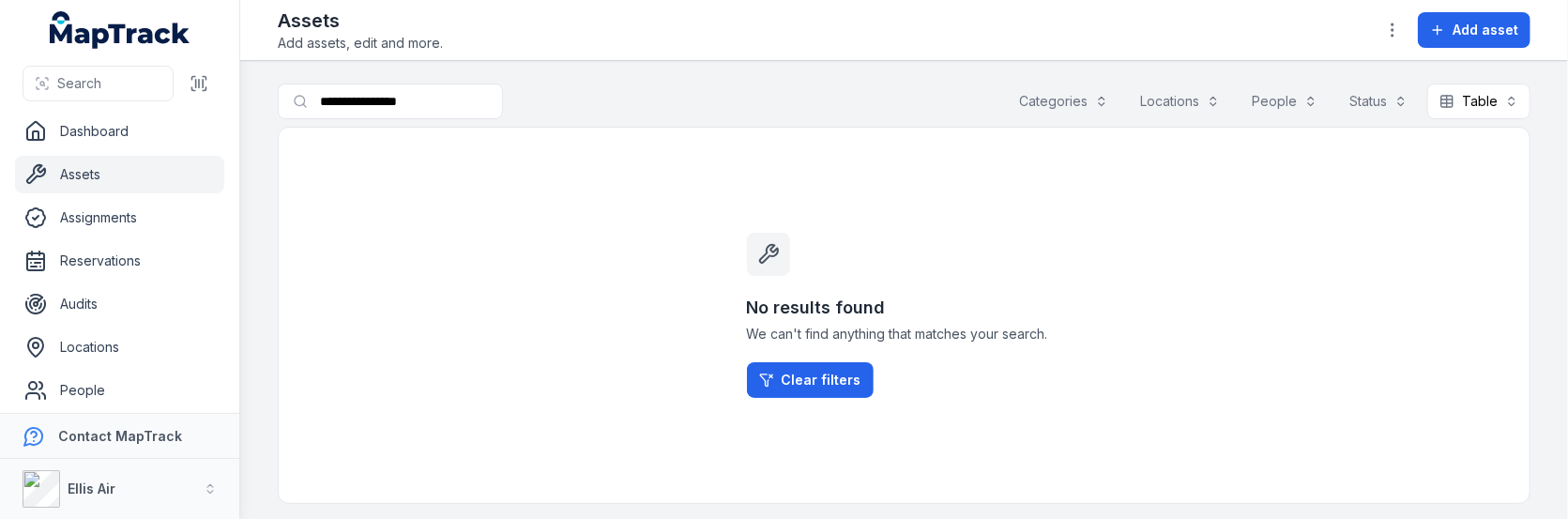 click on "Assets" at bounding box center (119, 175) 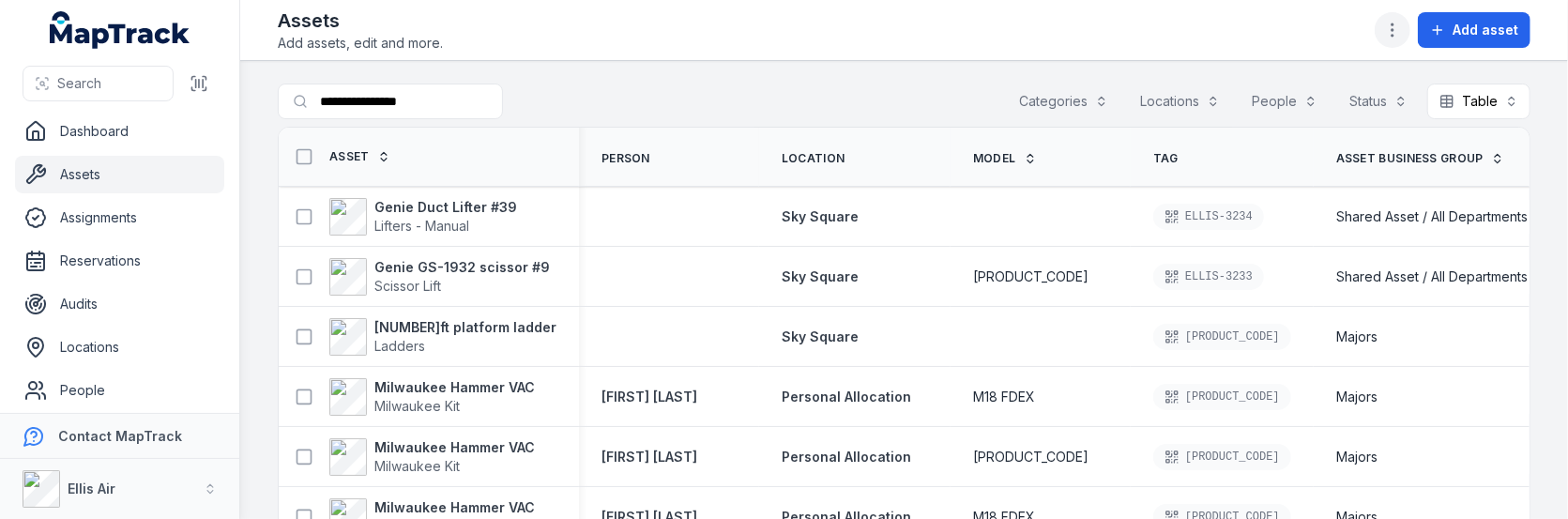 click 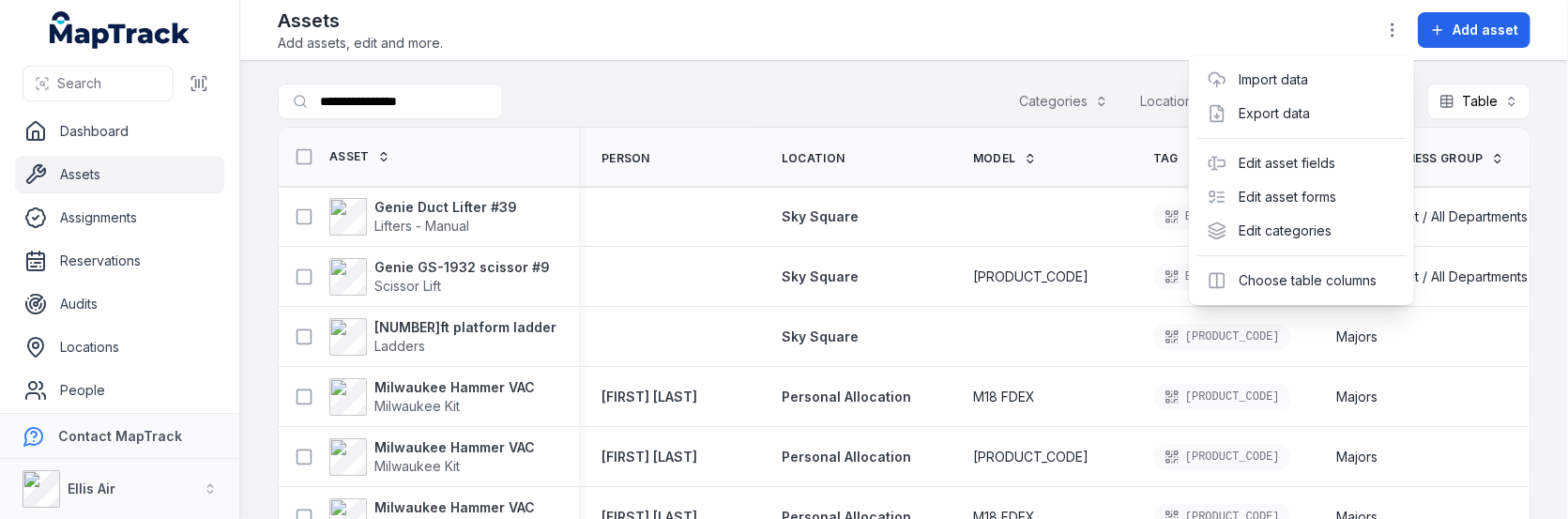 click on "Assets Add assets, edit and more. Add asset" at bounding box center [904, 30] 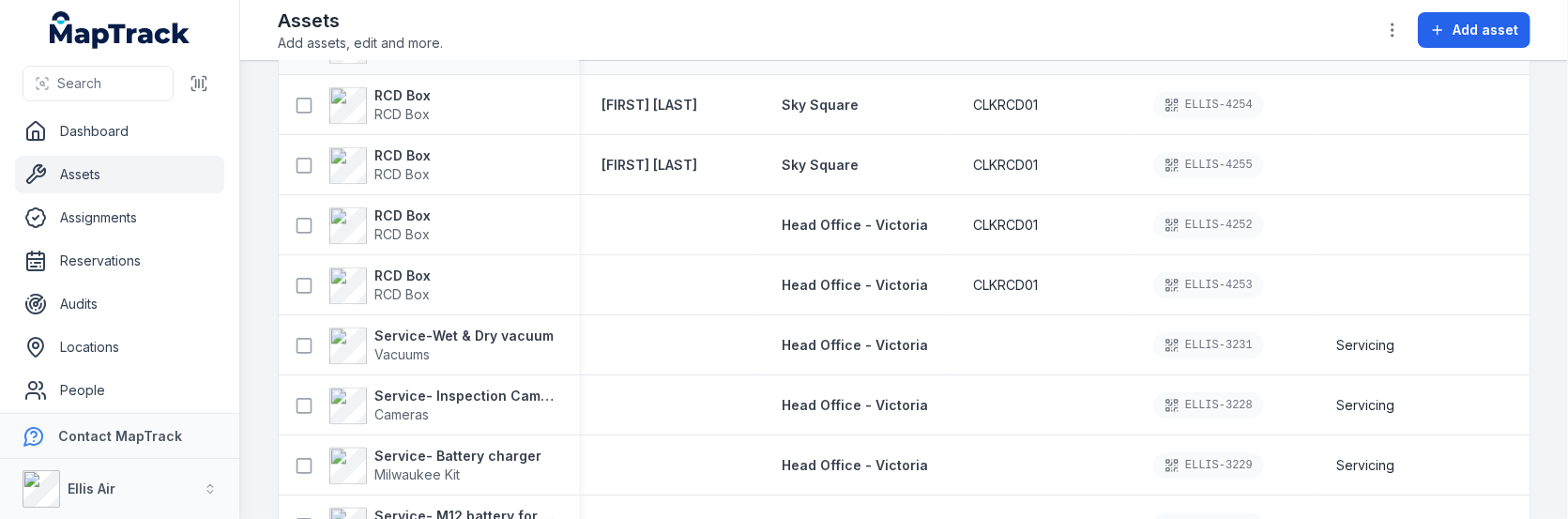 scroll, scrollTop: 2605, scrollLeft: 0, axis: vertical 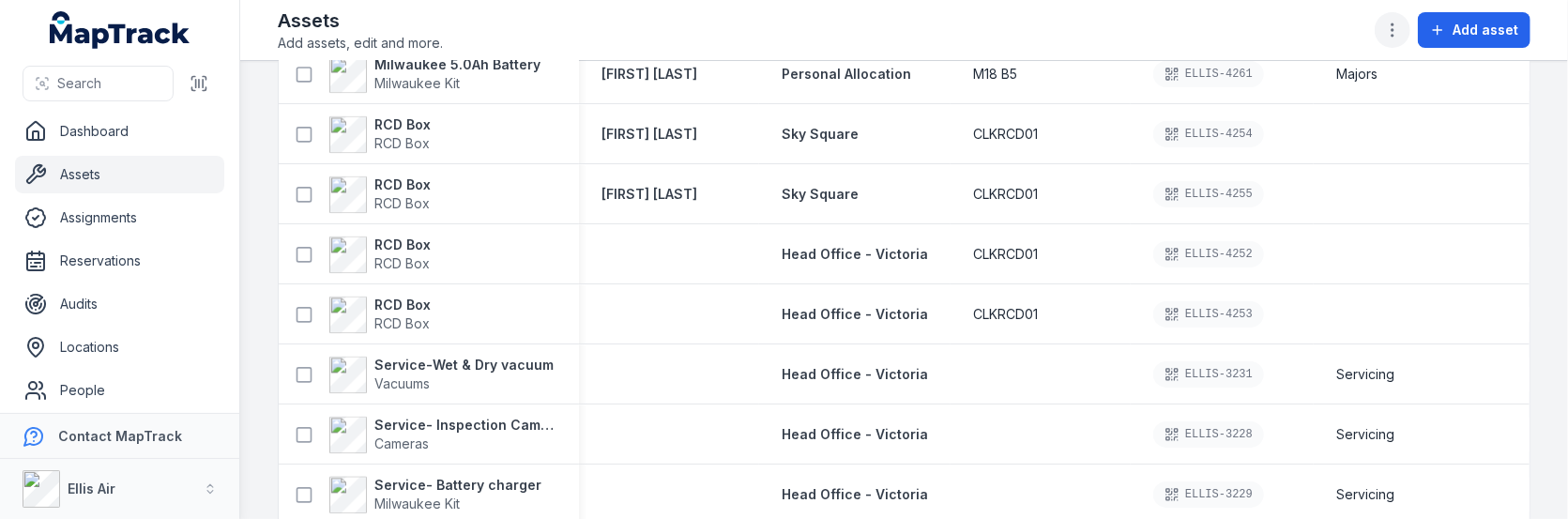 click 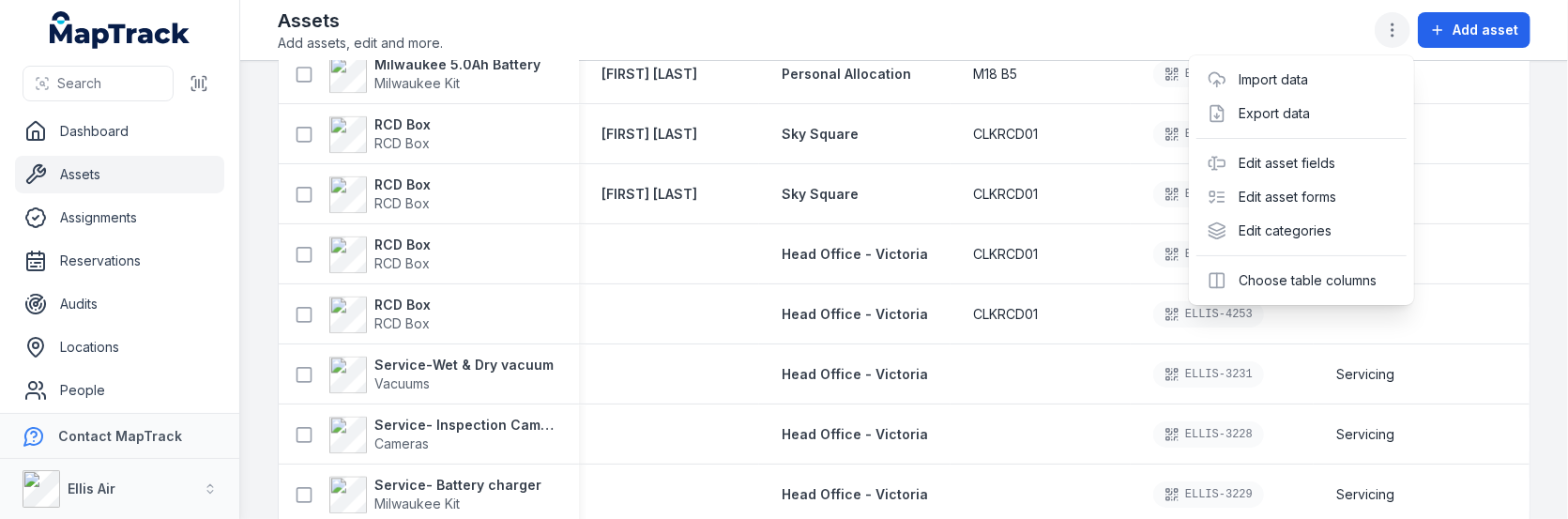 click 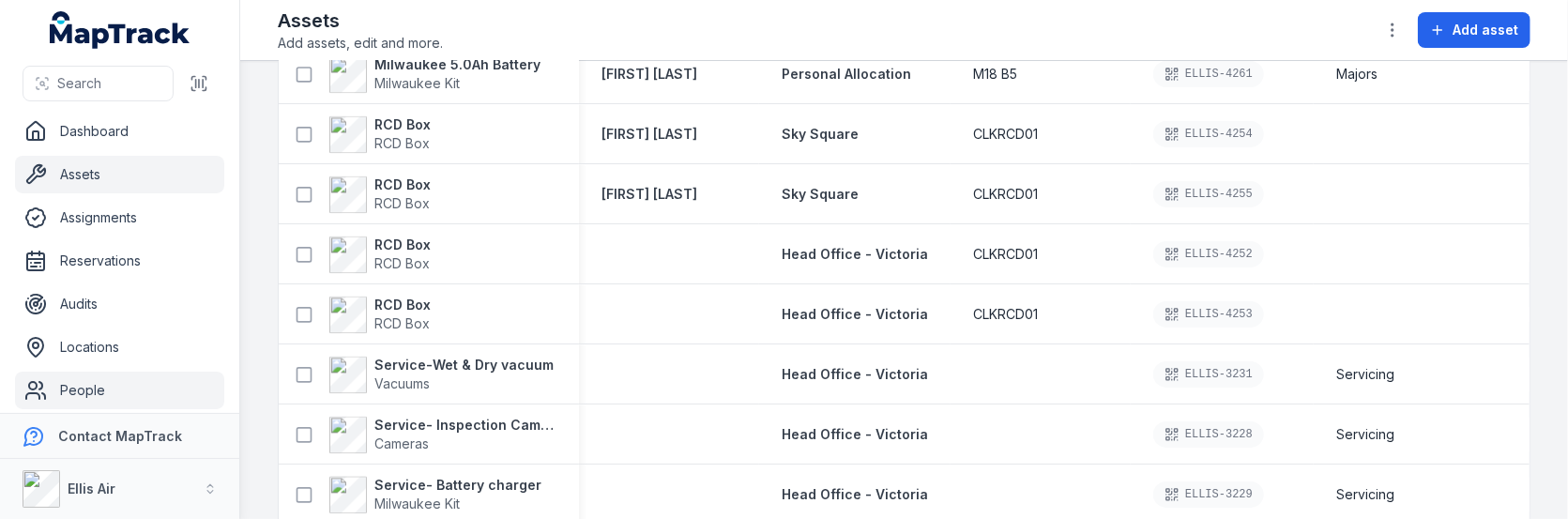 click on "People" at bounding box center [119, 390] 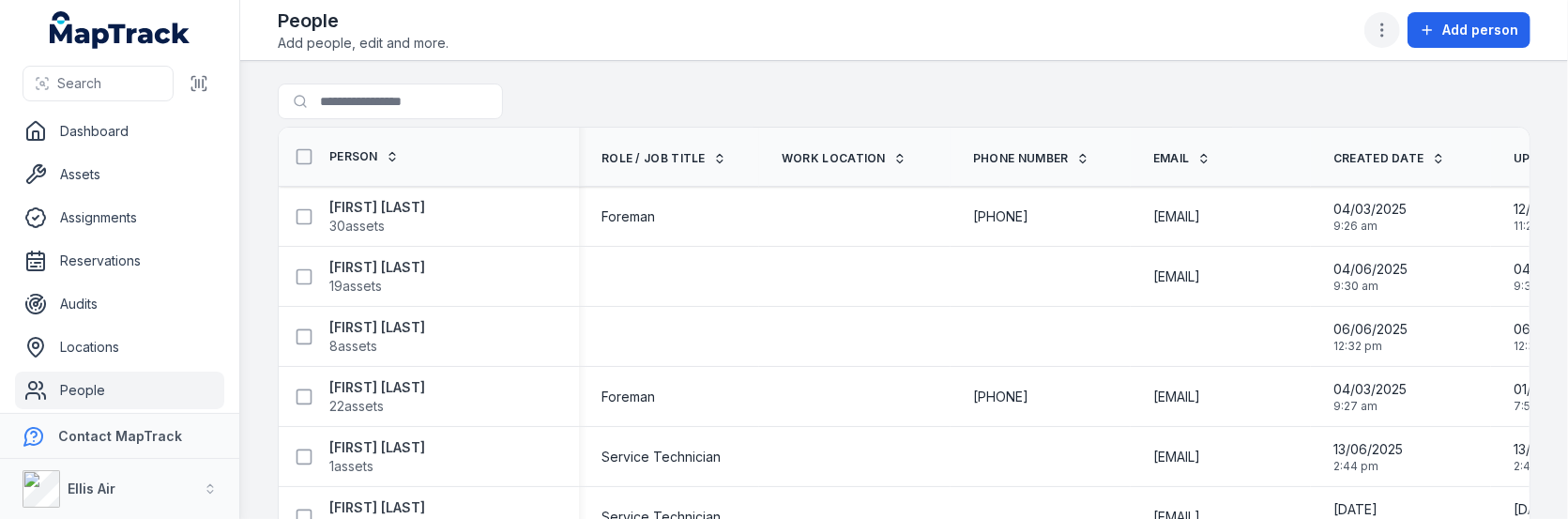 click 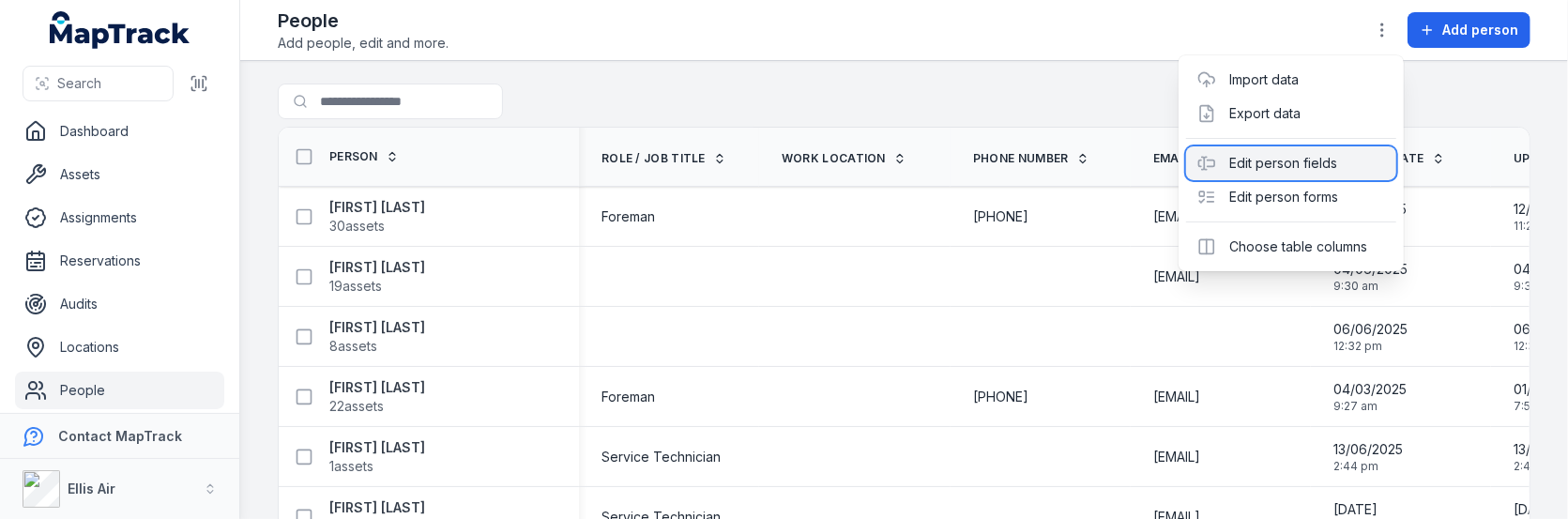 click on "Edit person fields" at bounding box center [1291, 163] 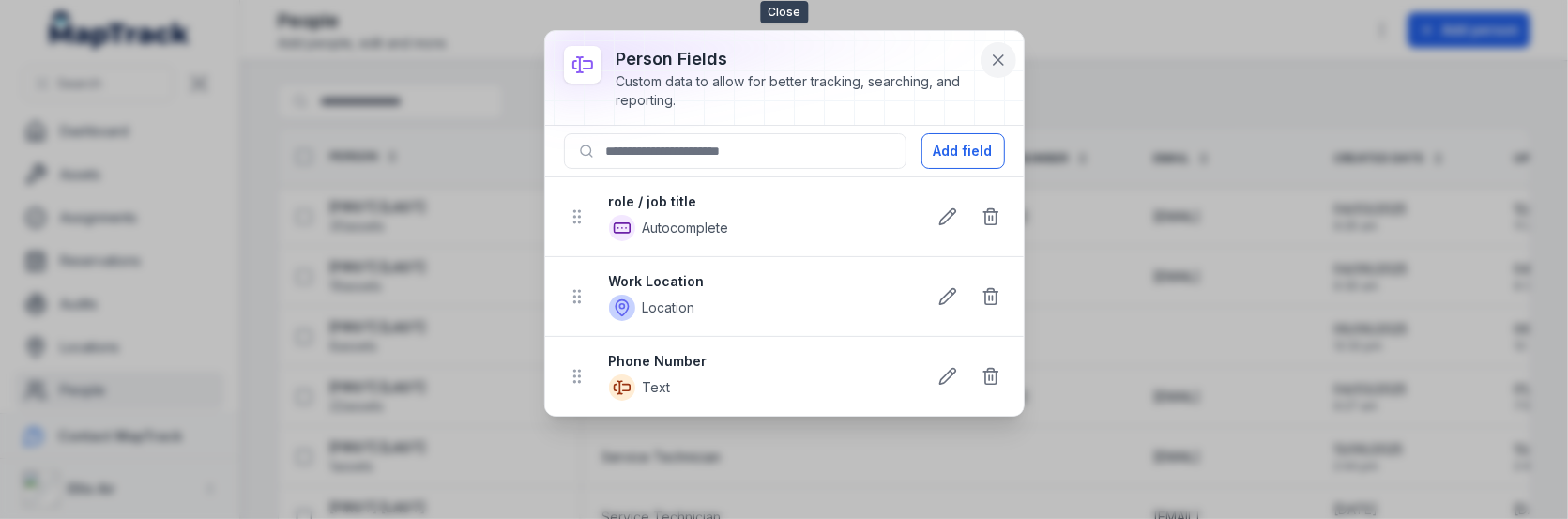click 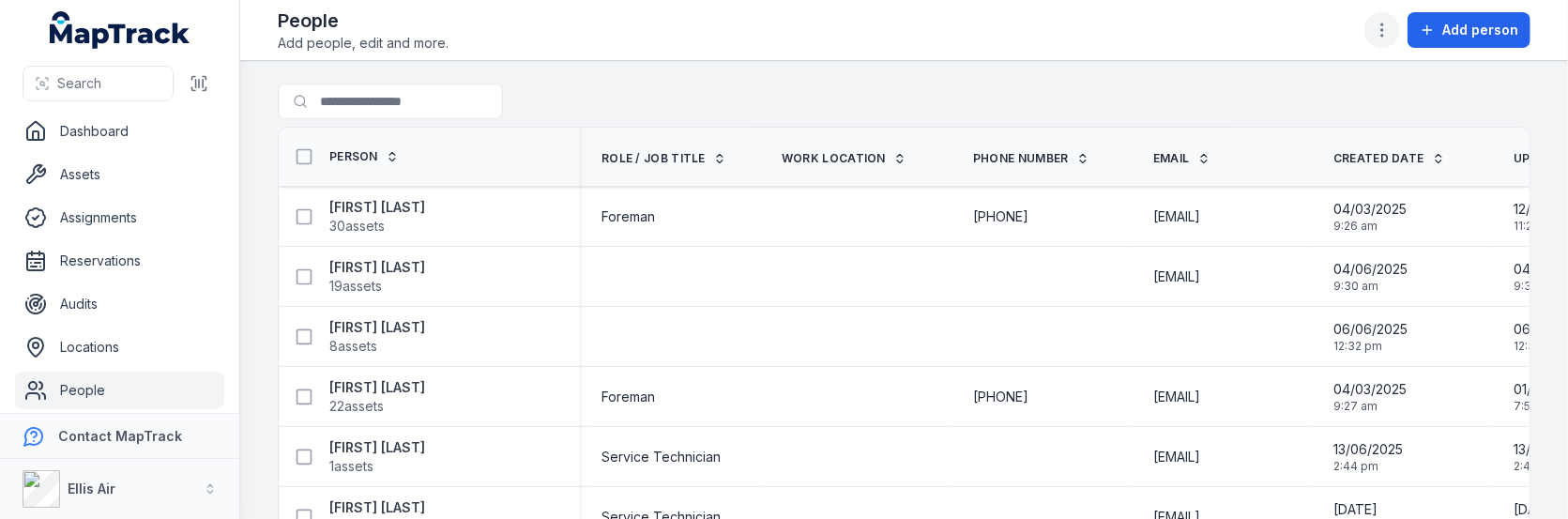 click 